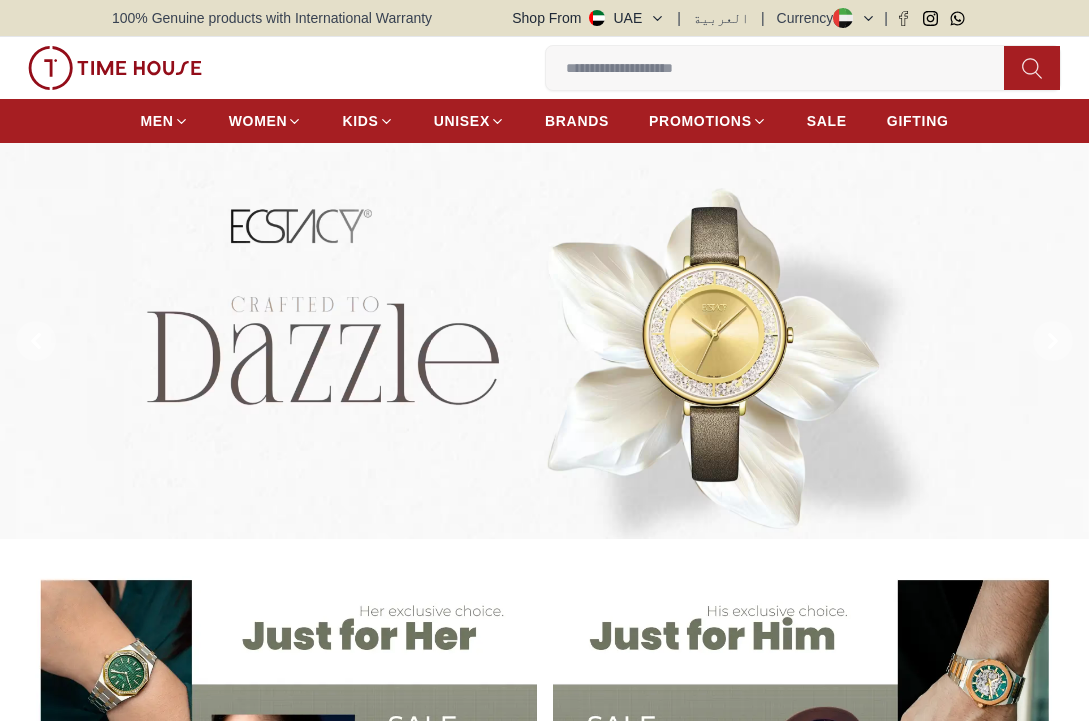 scroll, scrollTop: 0, scrollLeft: 0, axis: both 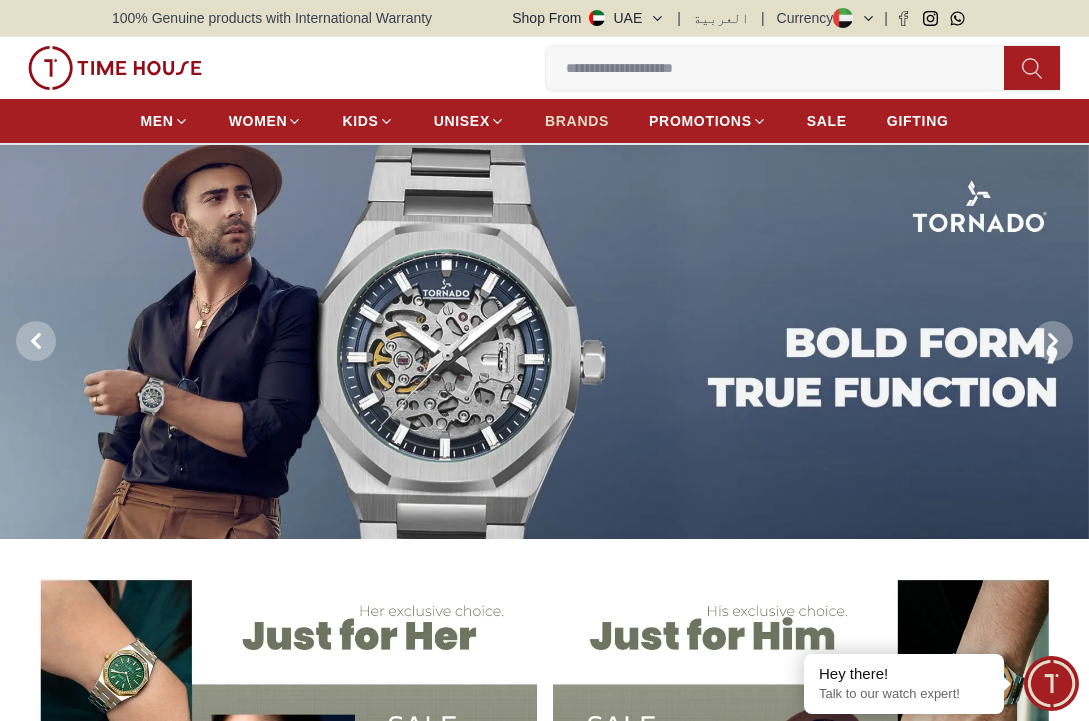 click on "BRANDS" at bounding box center [577, 121] 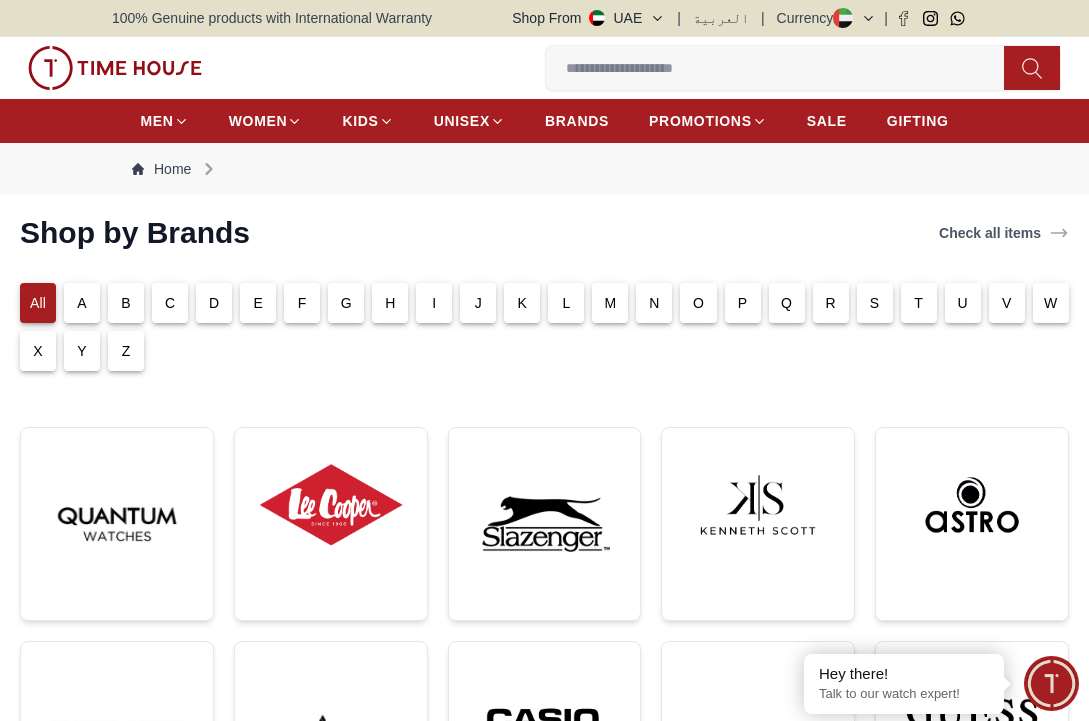 click on "C" at bounding box center (170, 303) 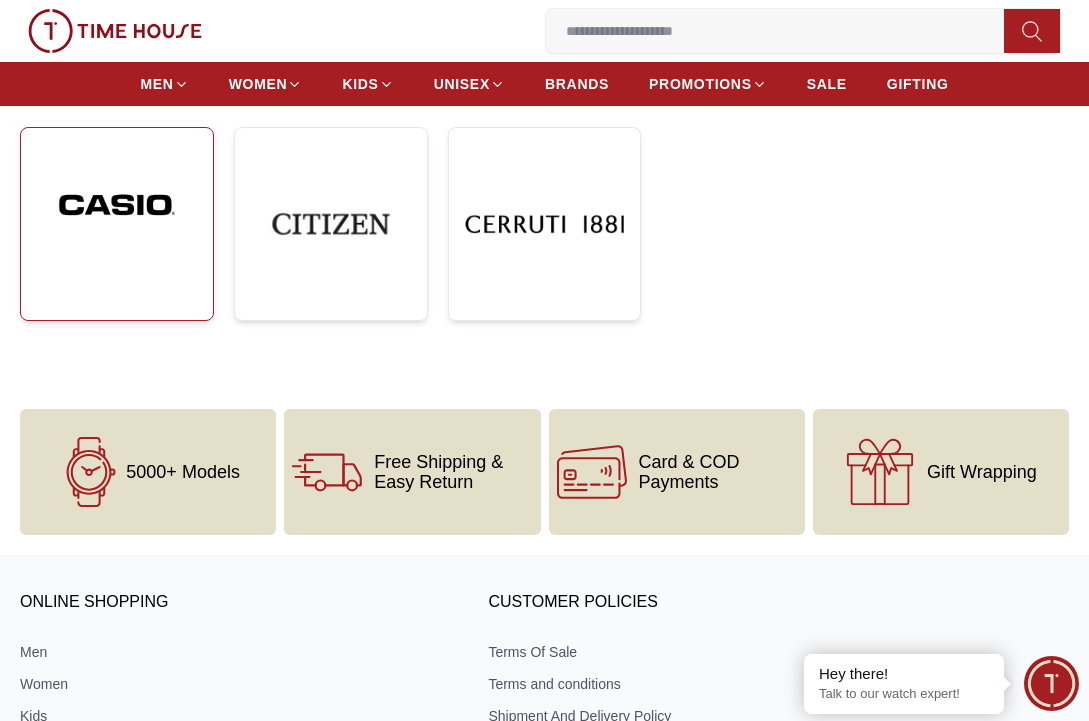 click at bounding box center [117, 205] 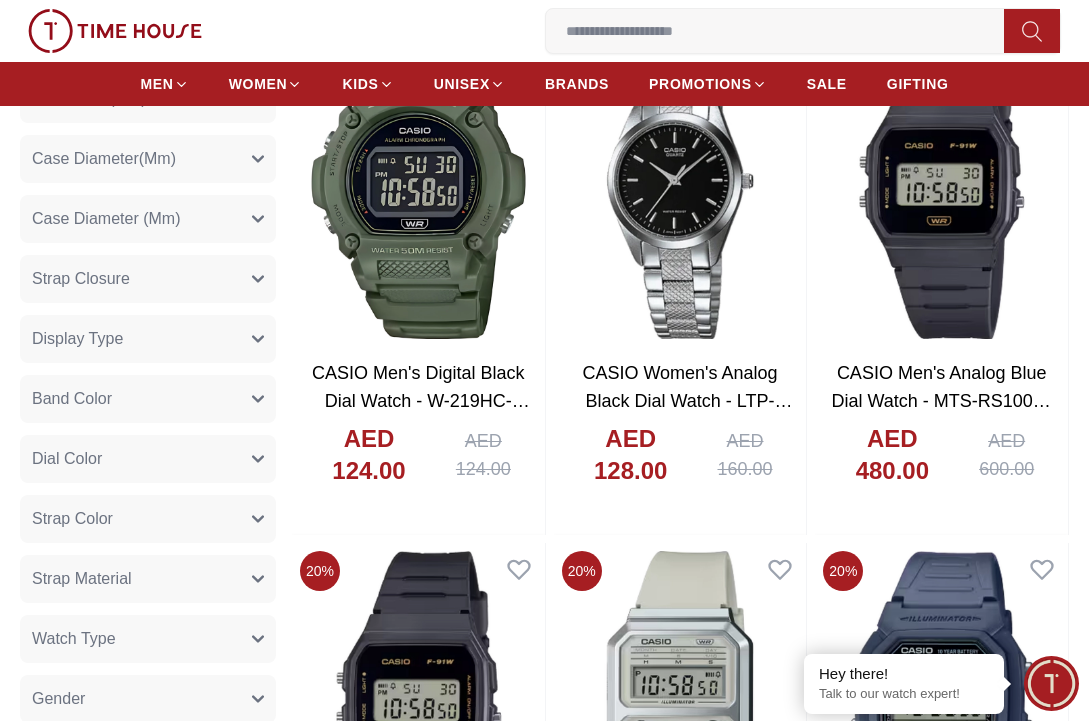 scroll, scrollTop: 821, scrollLeft: 0, axis: vertical 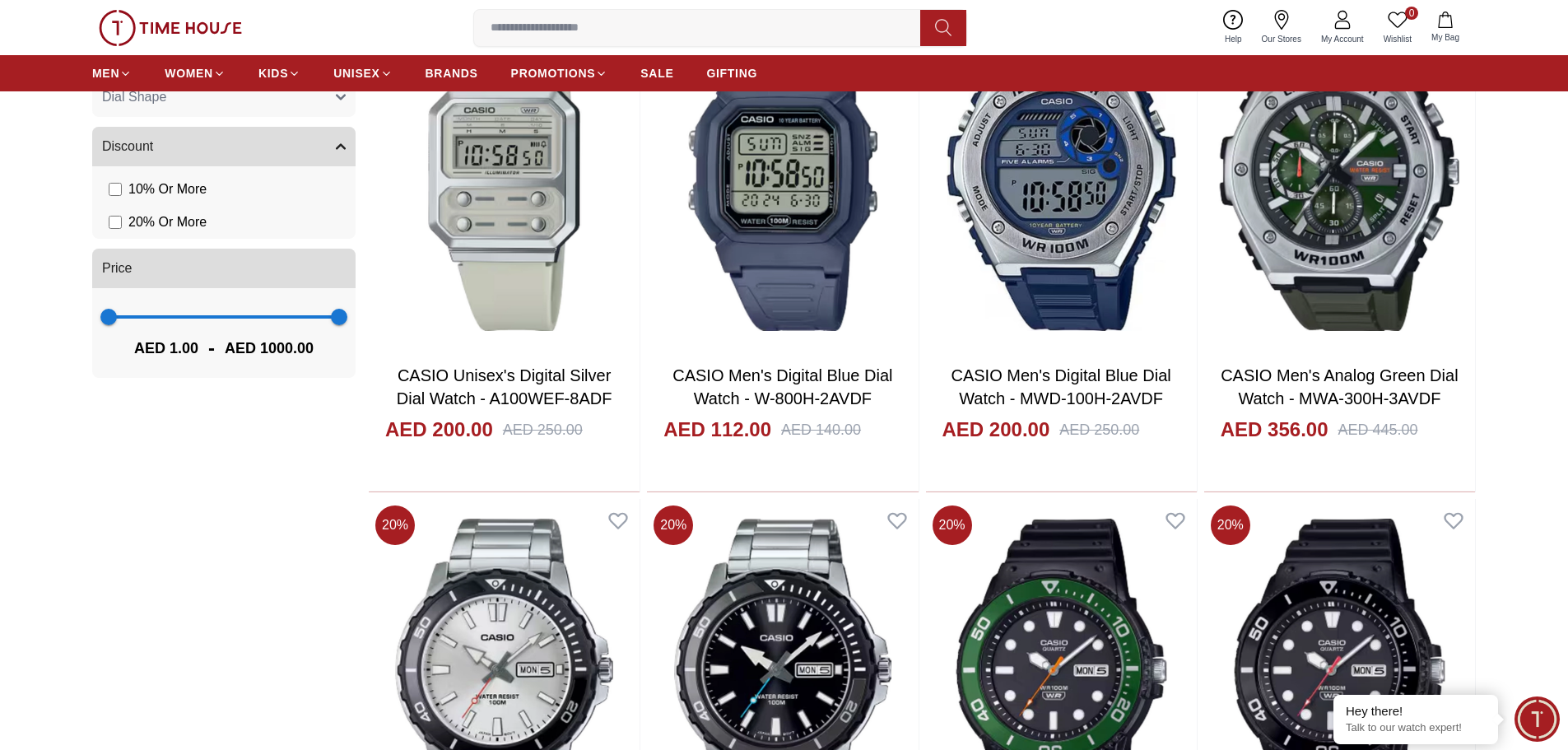 click at bounding box center (704, 28) 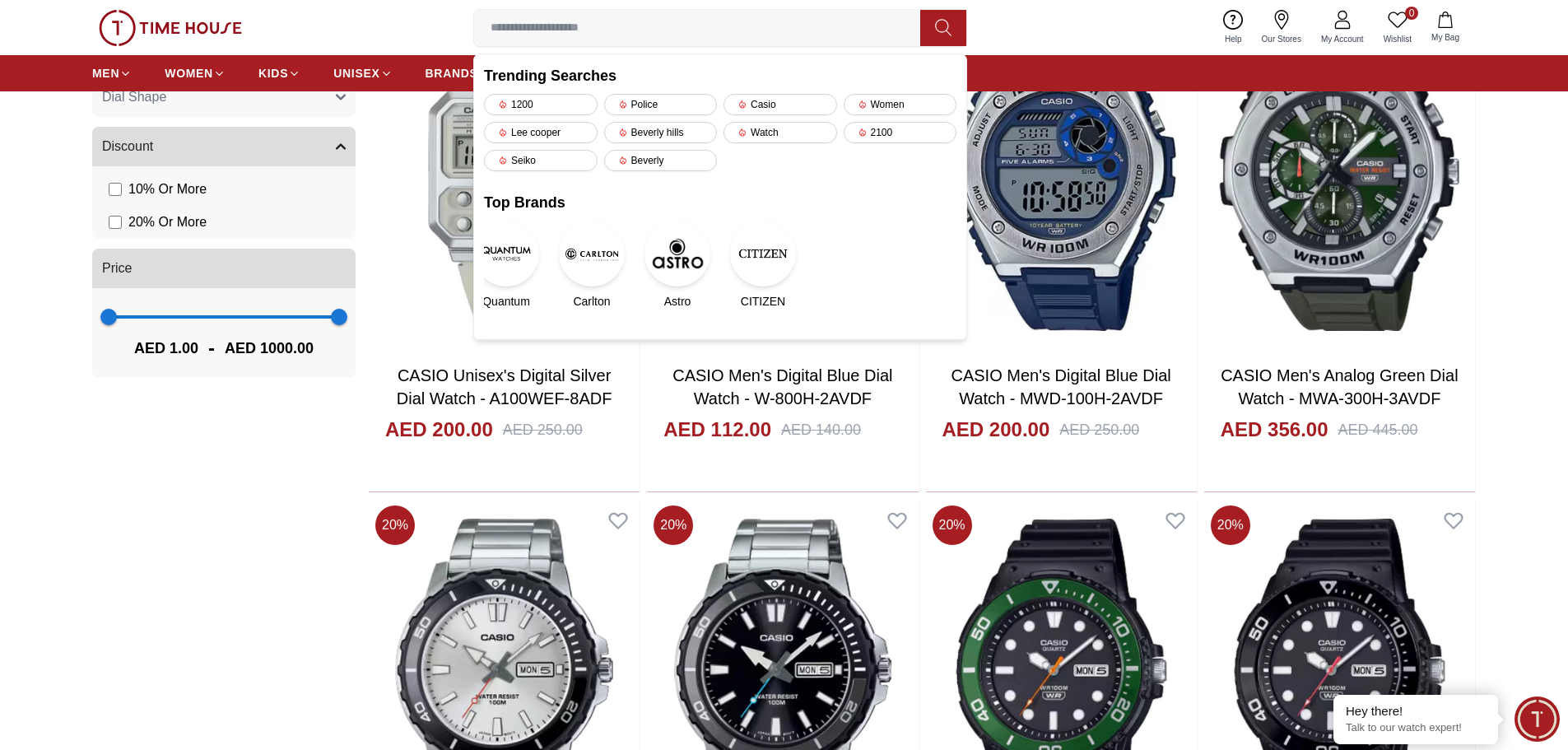 paste on "**********" 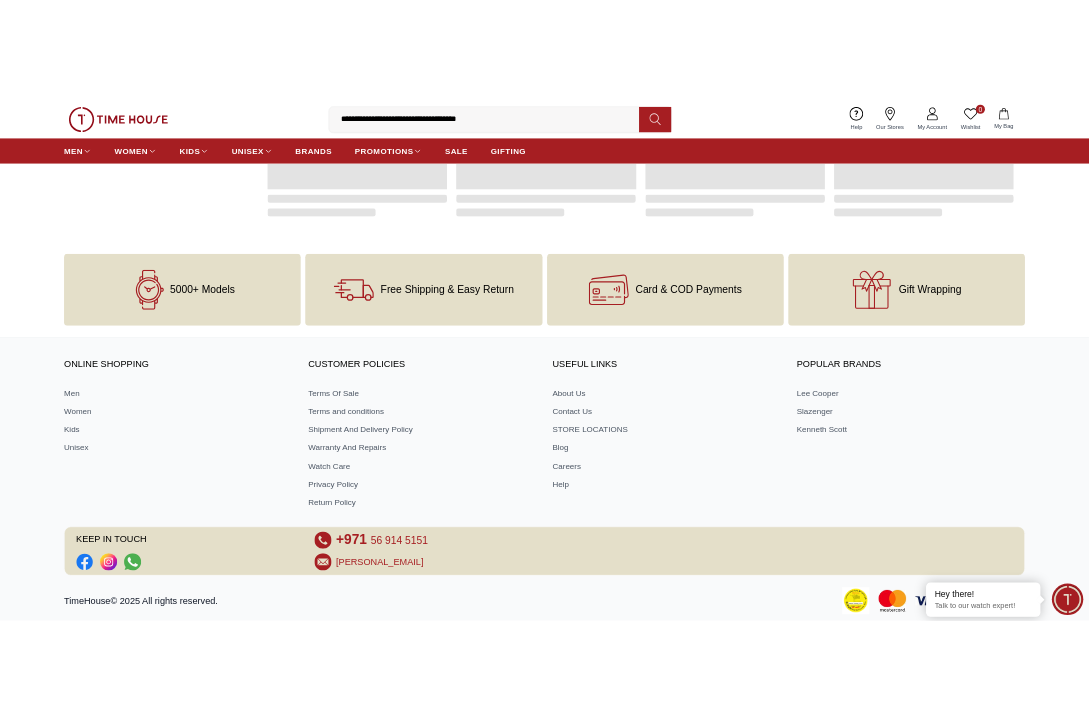 scroll, scrollTop: 0, scrollLeft: 0, axis: both 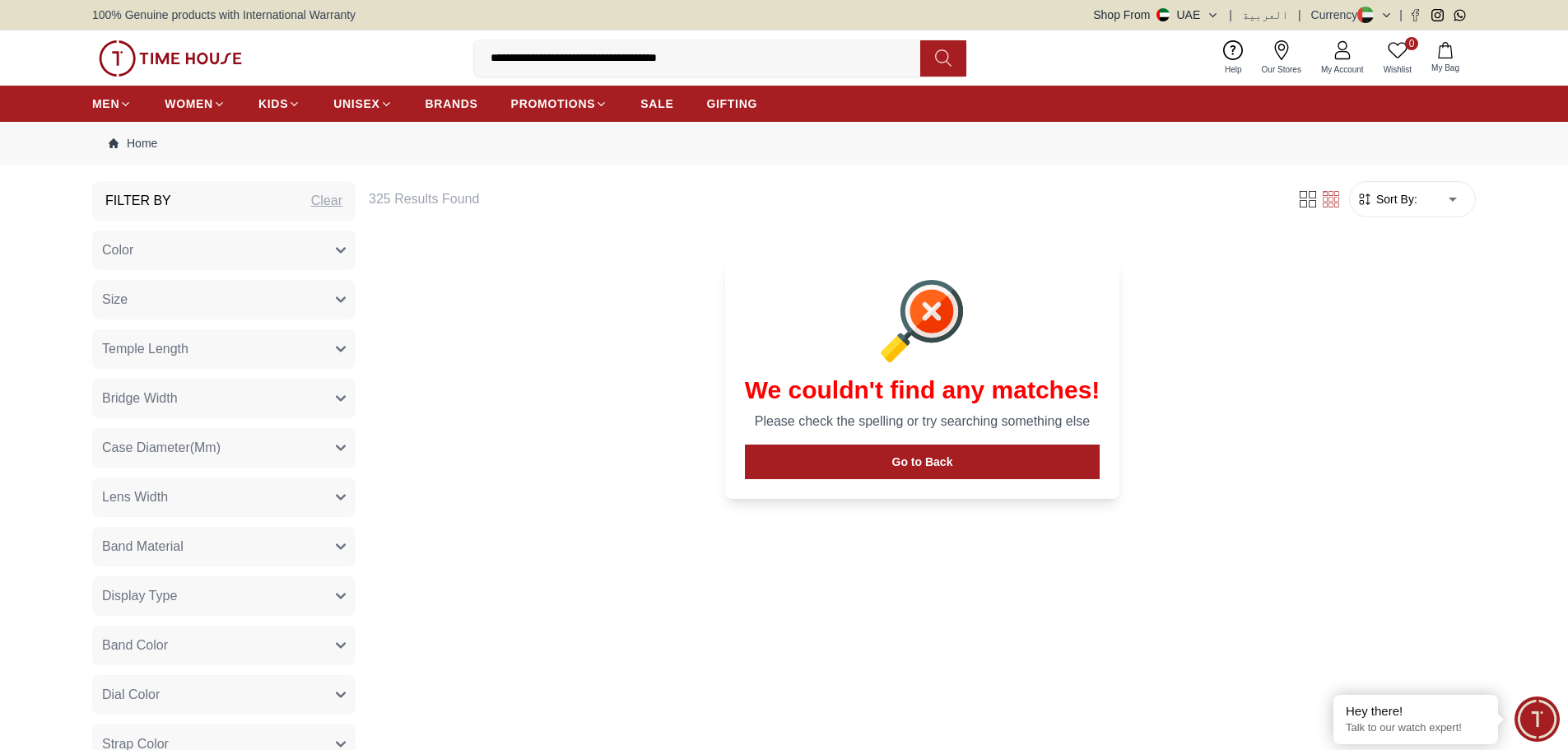 drag, startPoint x: 592, startPoint y: 54, endPoint x: 696, endPoint y: 52, distance: 104.01923 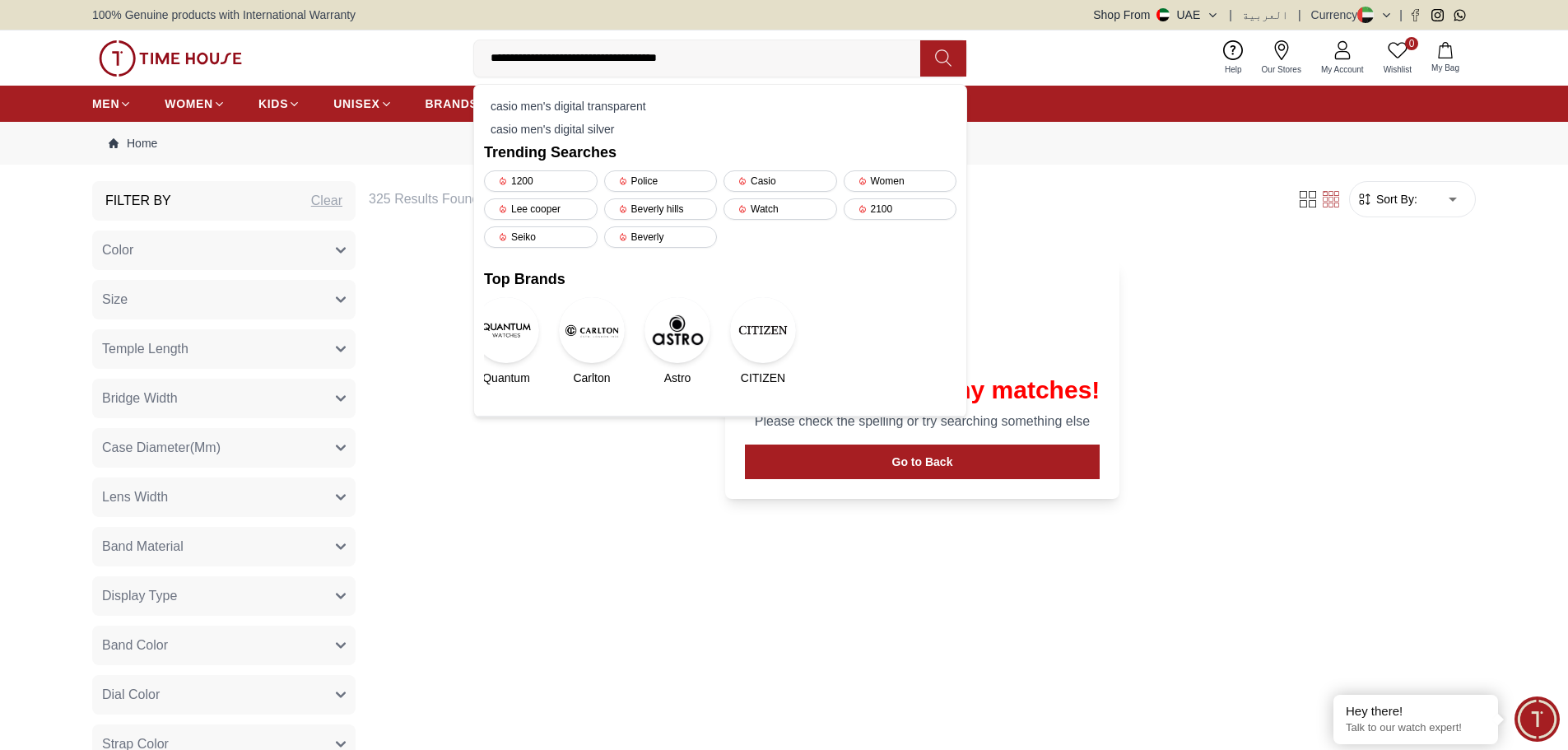 type on "**********" 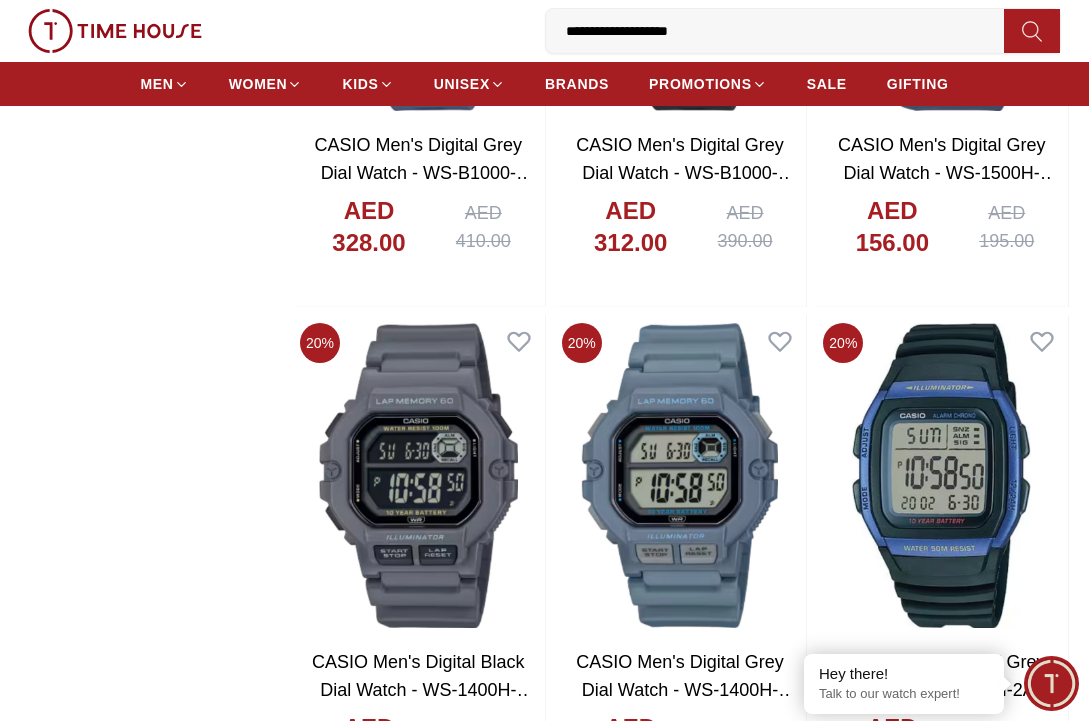 scroll, scrollTop: 2600, scrollLeft: 0, axis: vertical 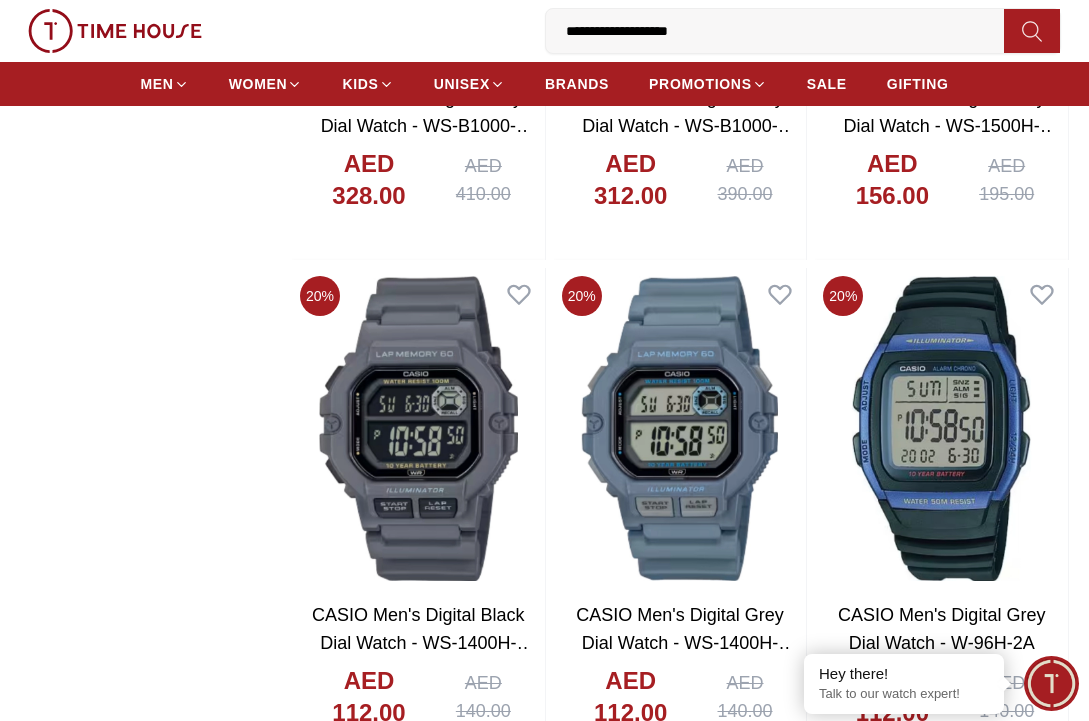 click on "**********" at bounding box center [783, 31] 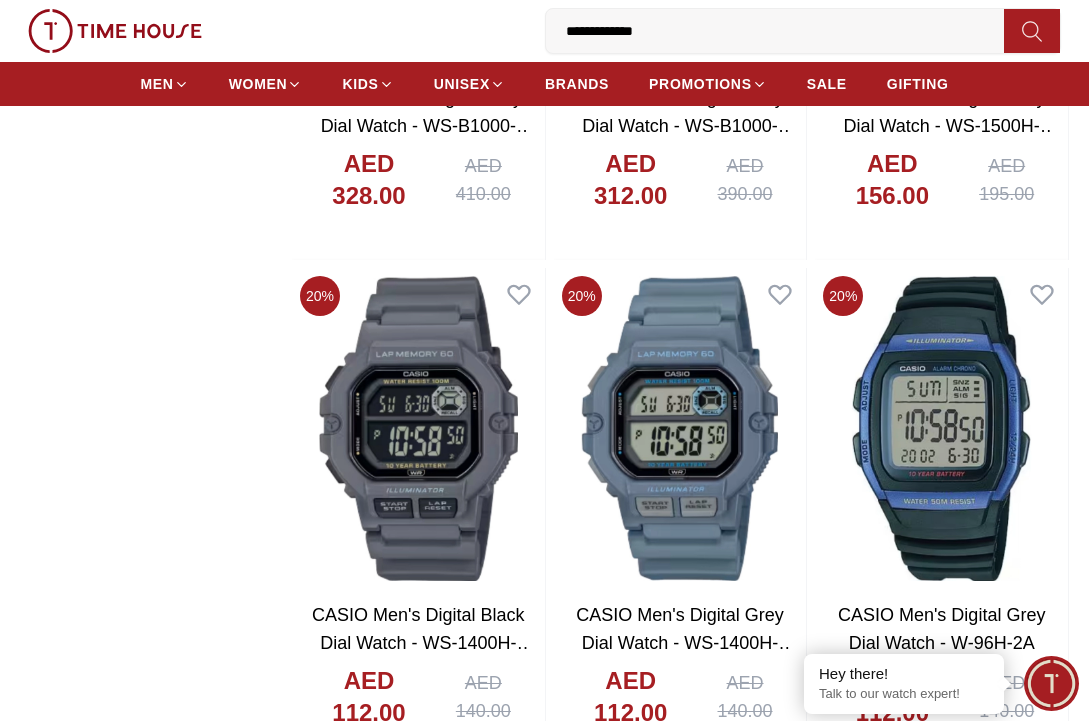 type on "**********" 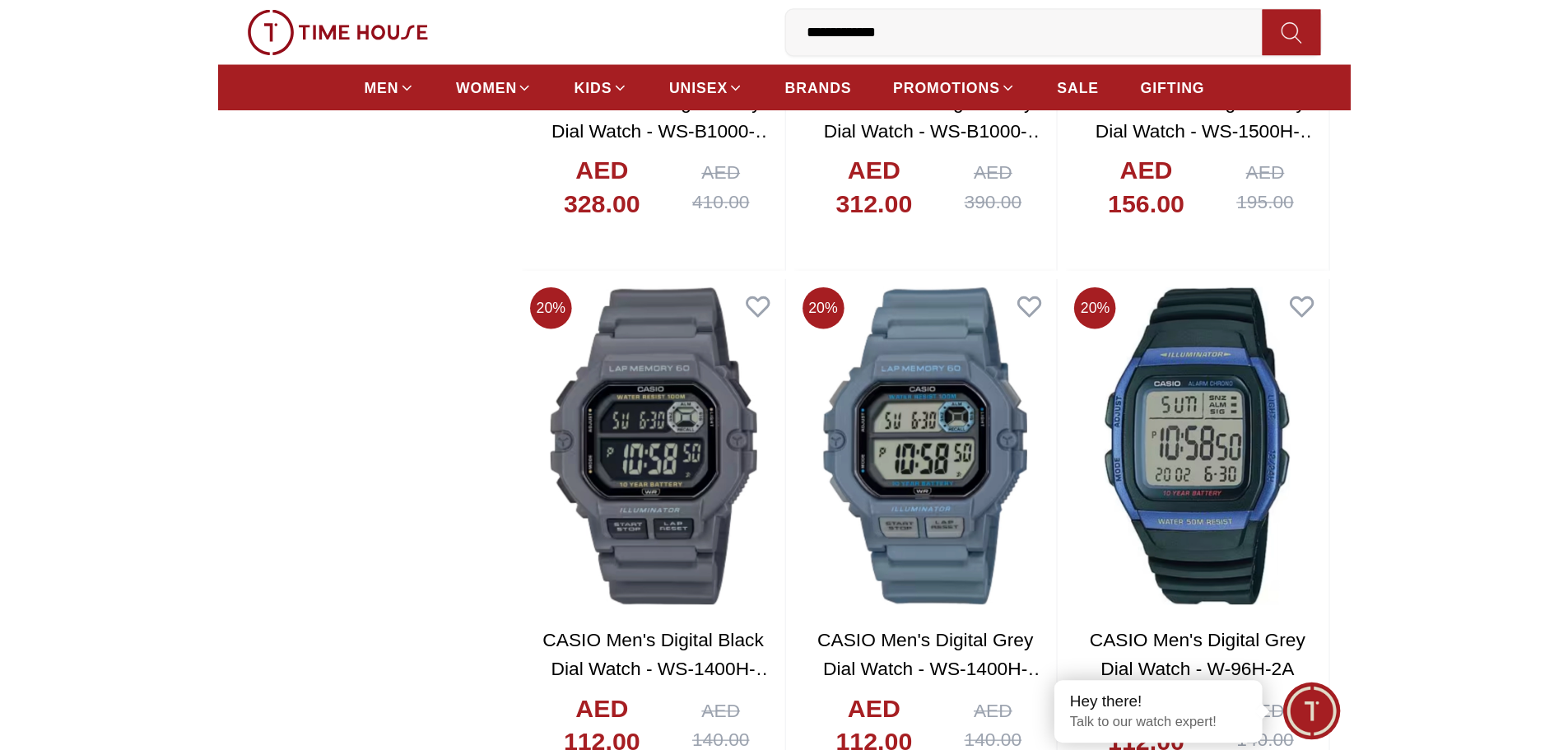 scroll, scrollTop: 0, scrollLeft: 0, axis: both 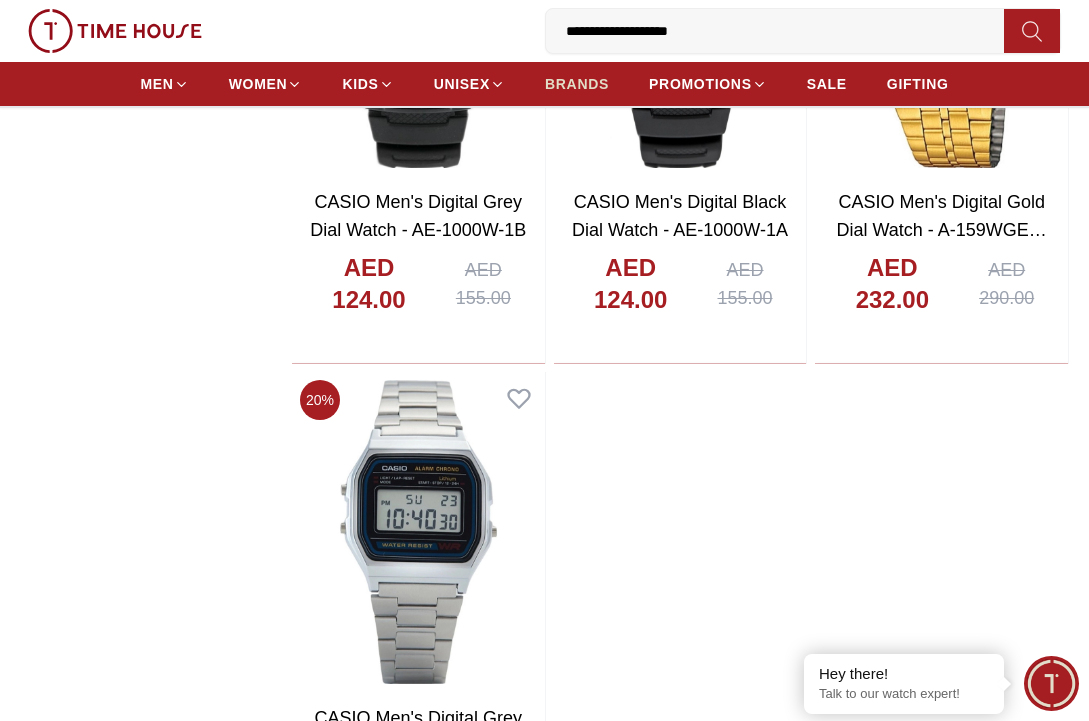 click on "BRANDS" at bounding box center [577, 84] 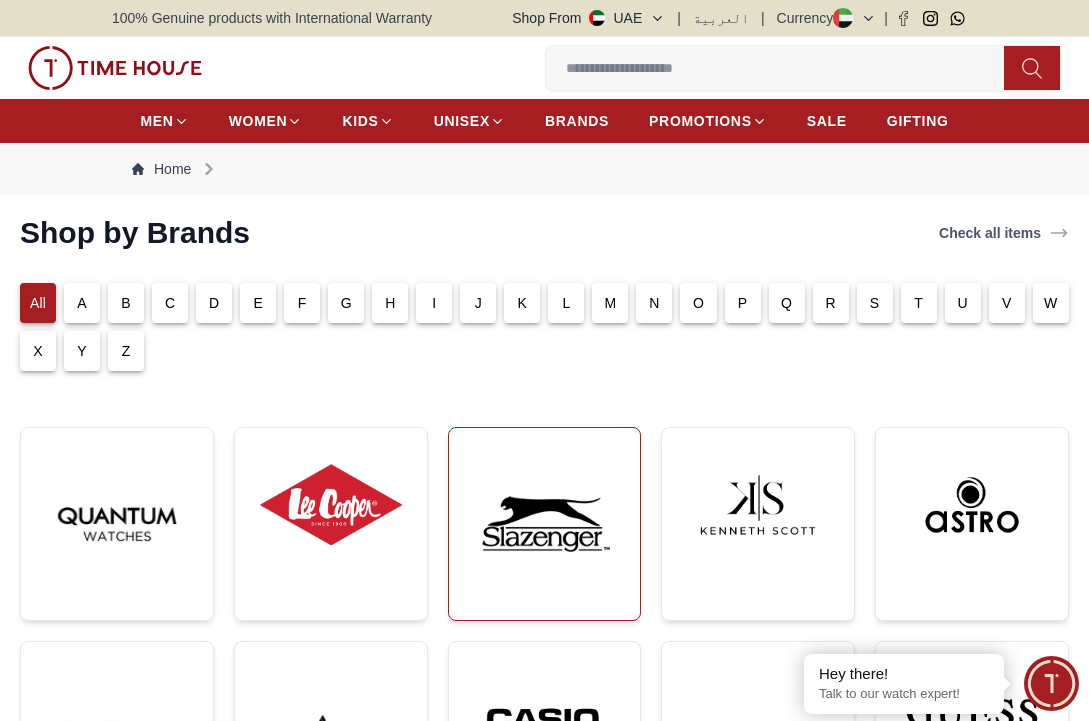 scroll, scrollTop: 500, scrollLeft: 0, axis: vertical 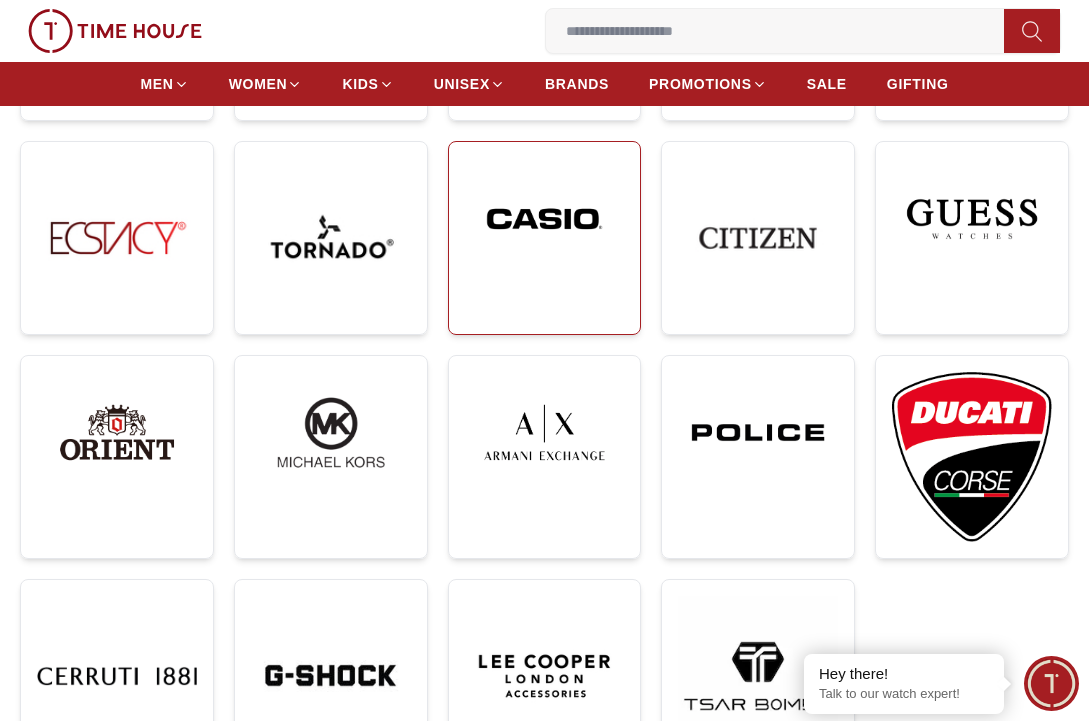 click at bounding box center [545, 238] 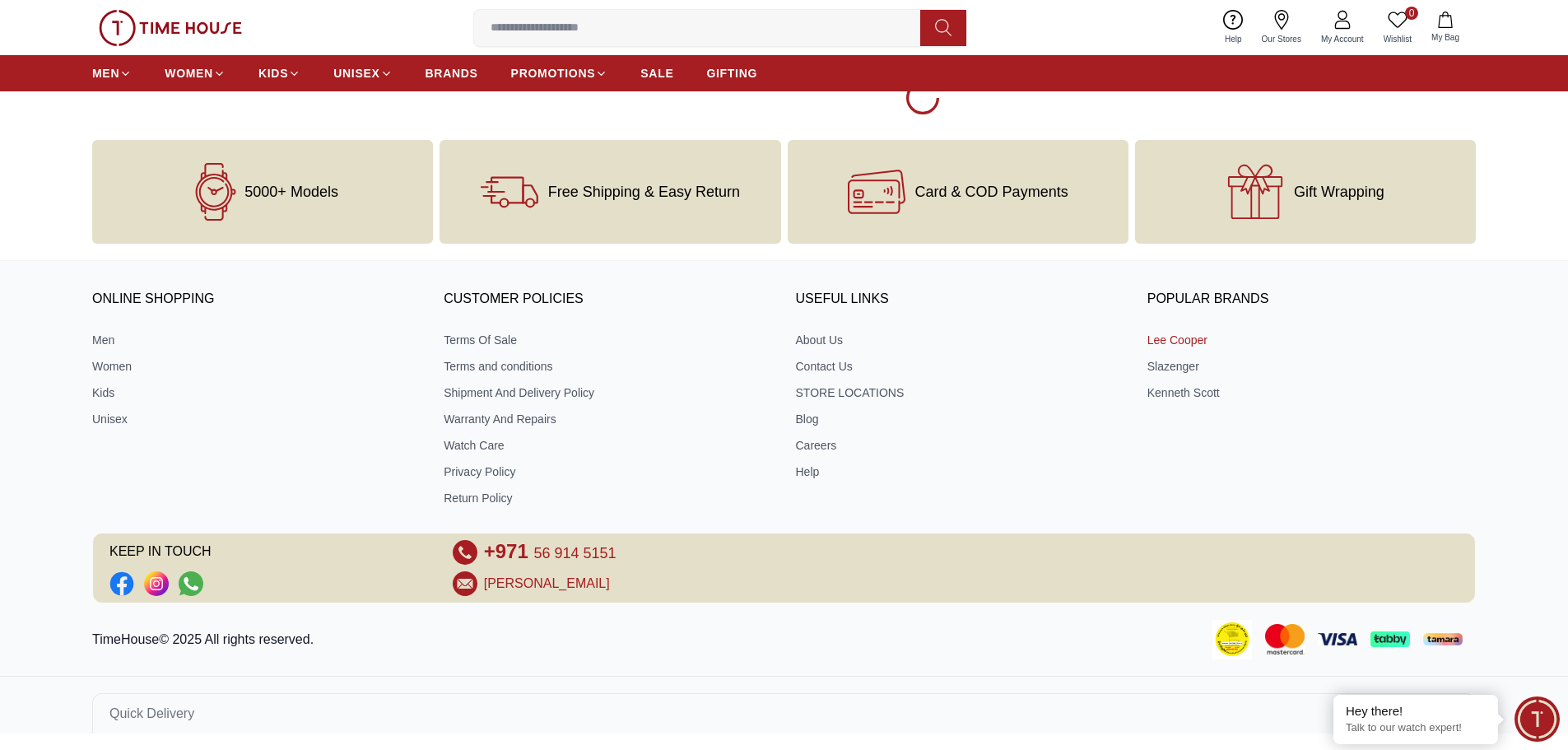 scroll, scrollTop: 2899, scrollLeft: 0, axis: vertical 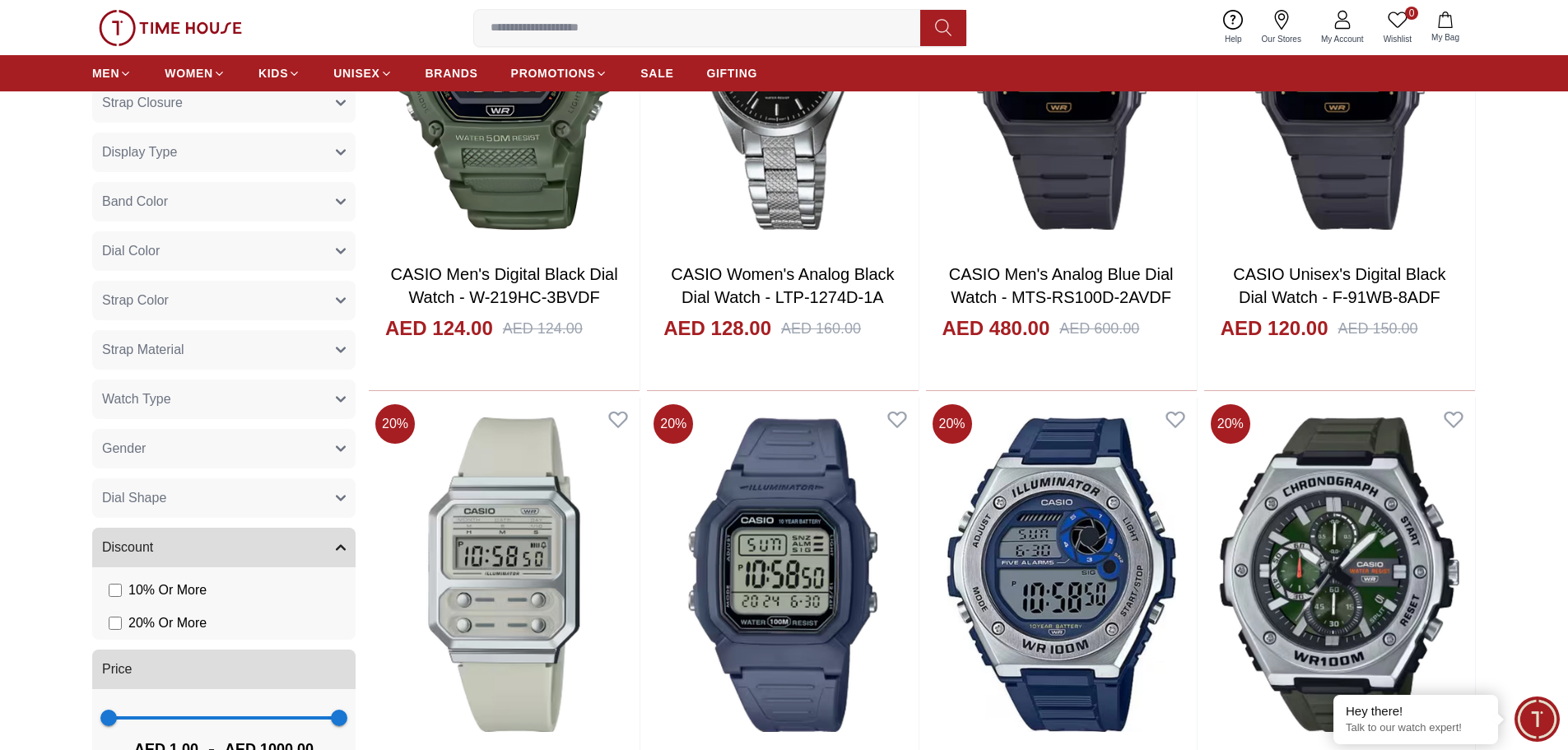 click on "Watch Type" at bounding box center (224, 399) 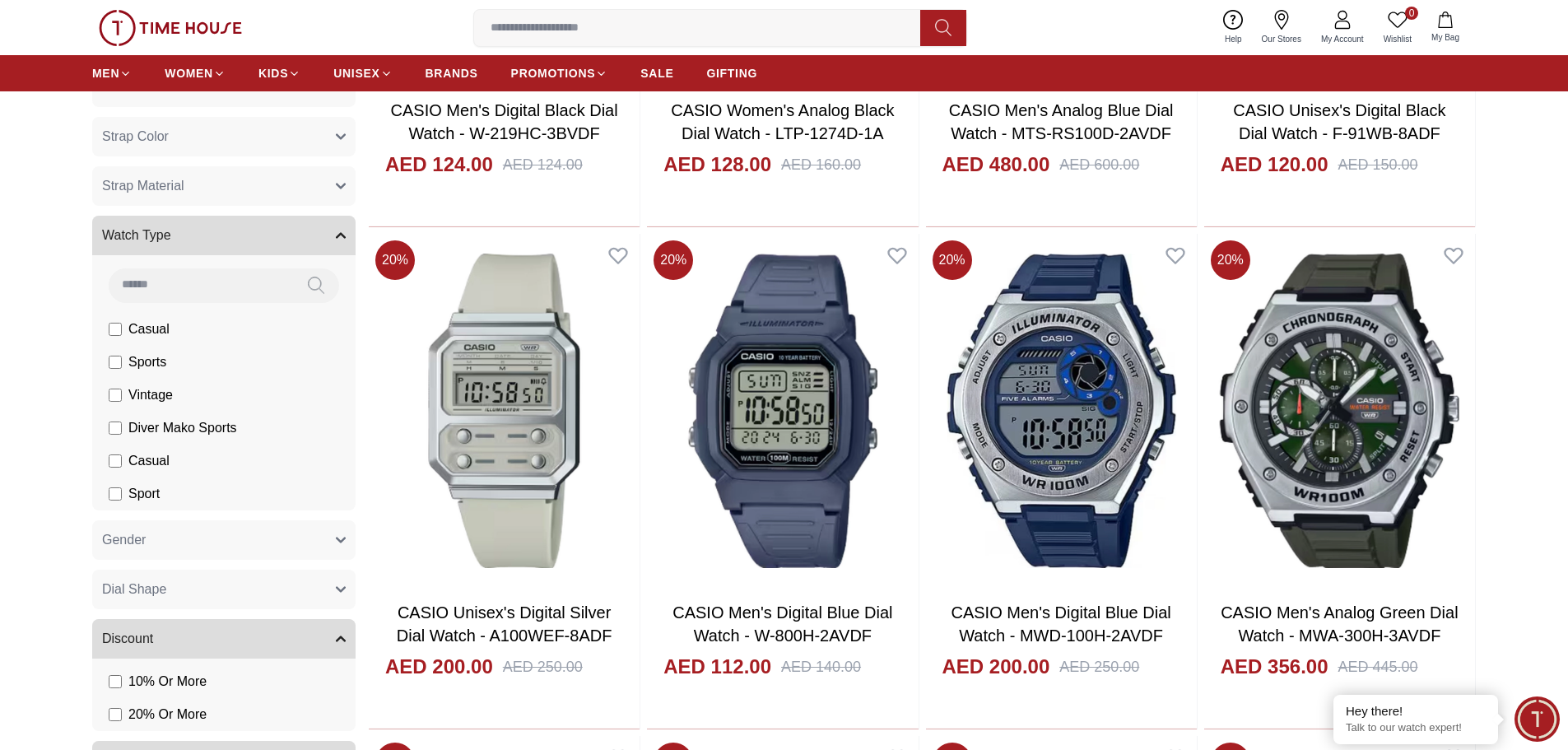 scroll, scrollTop: 1235, scrollLeft: 0, axis: vertical 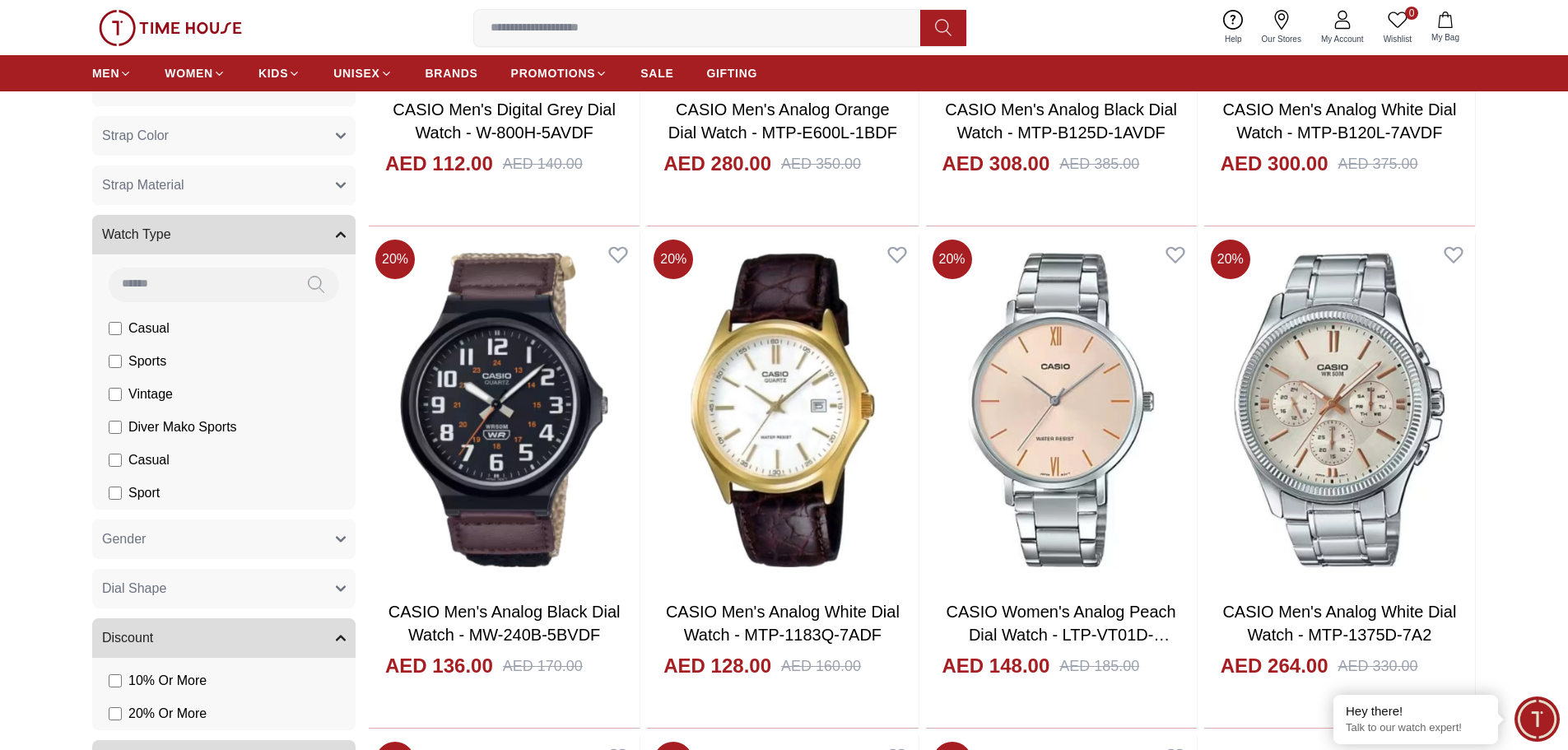 click on "Casual" at bounding box center [0, 0] 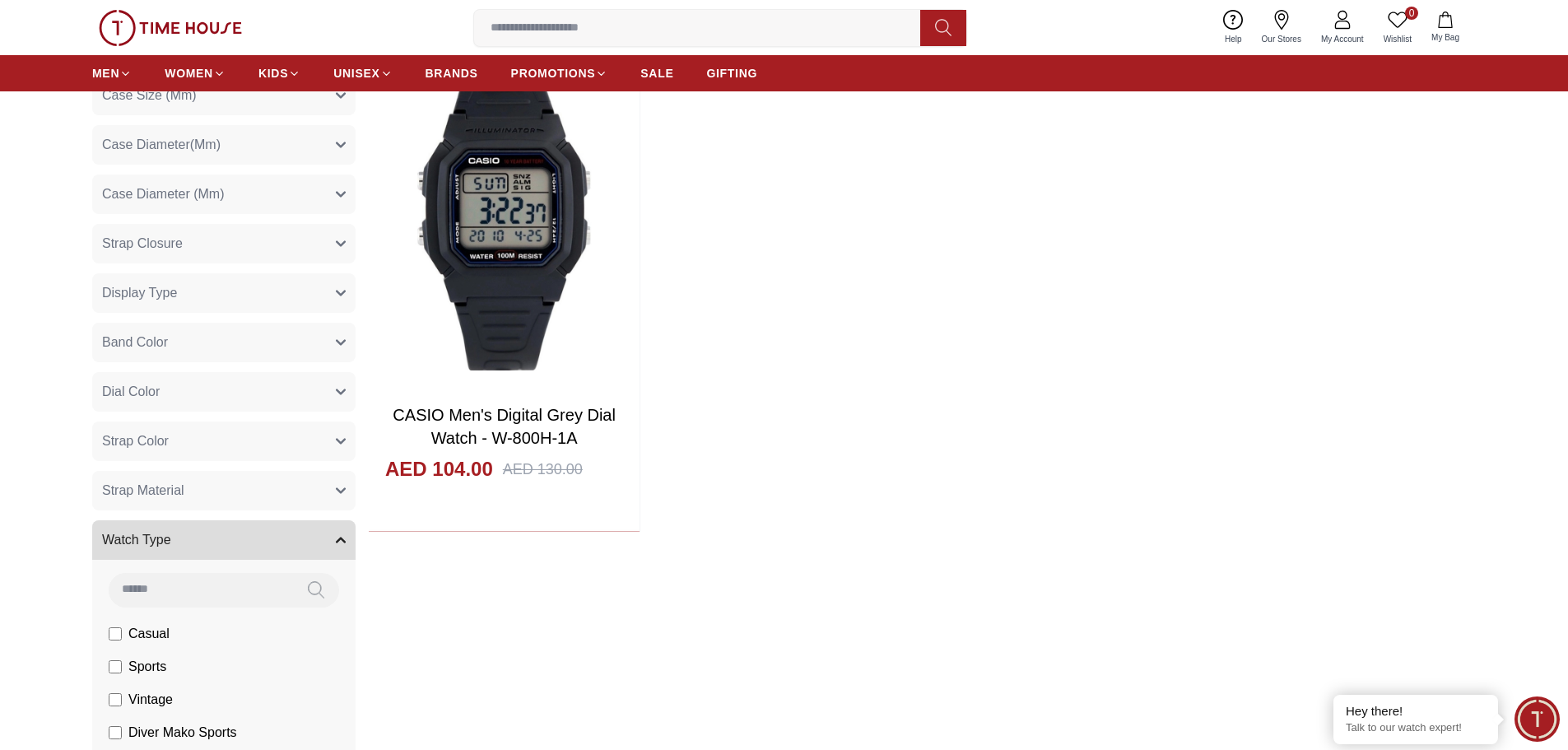 scroll, scrollTop: 1070, scrollLeft: 0, axis: vertical 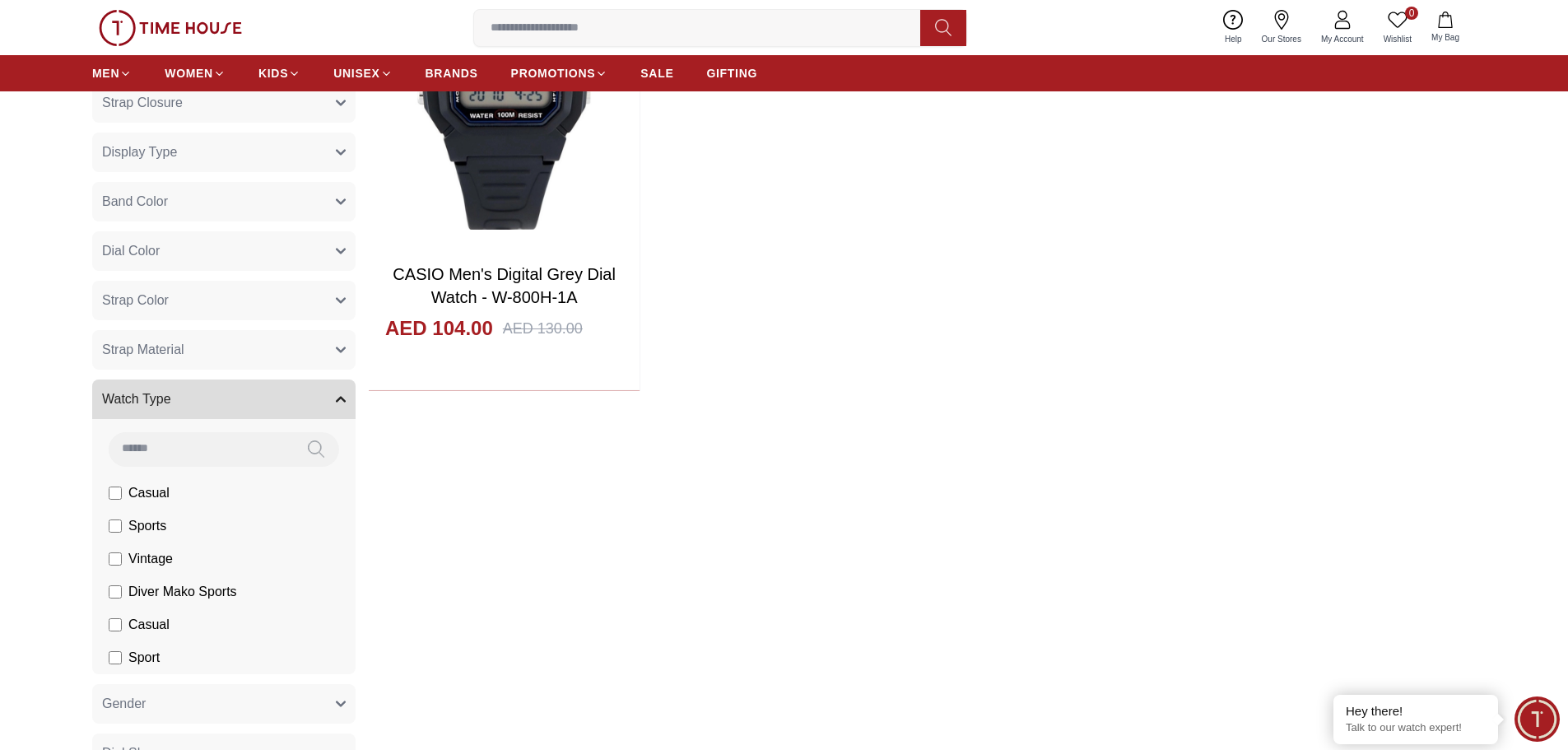 click on "Diver Mako Sports" at bounding box center [0, 0] 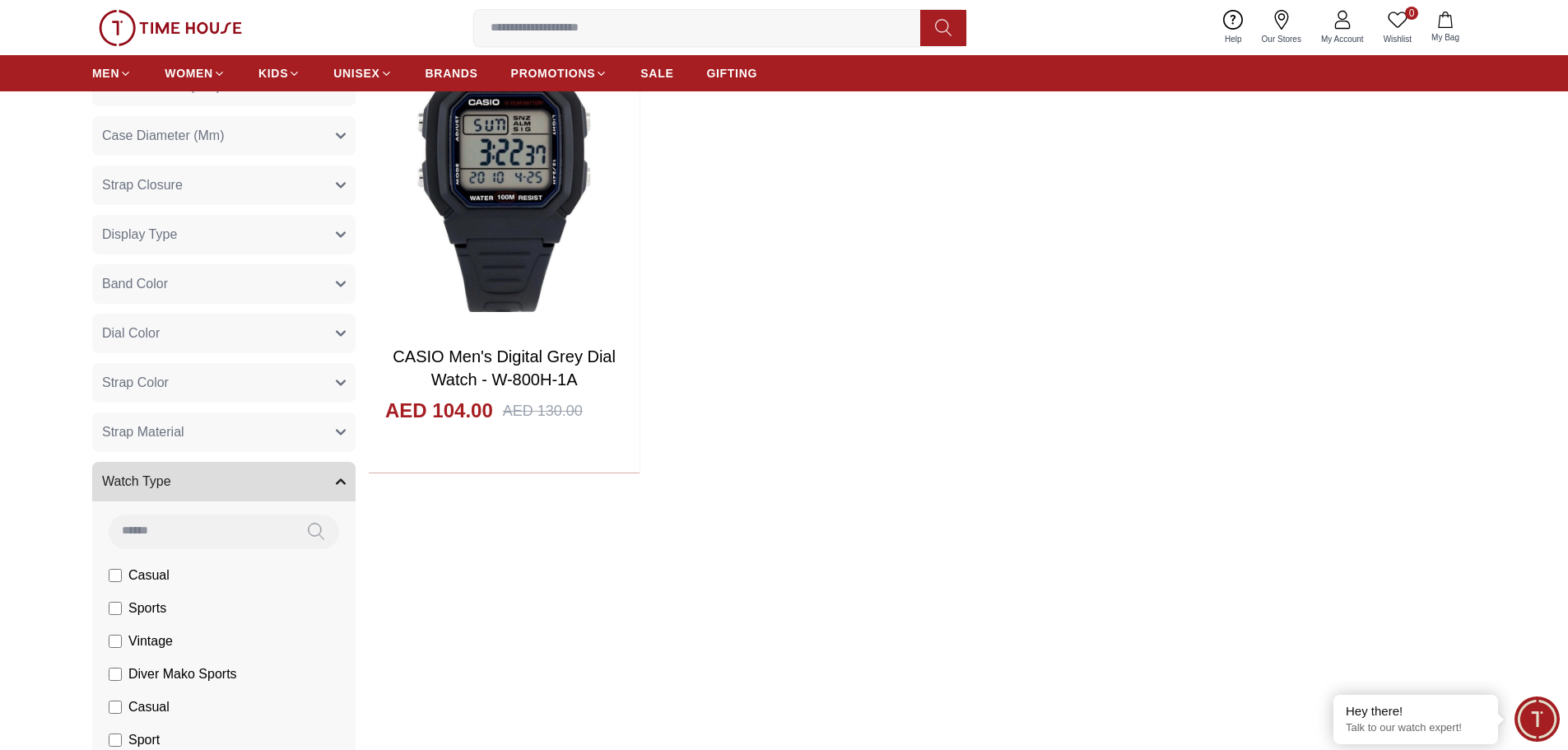 scroll, scrollTop: 1153, scrollLeft: 0, axis: vertical 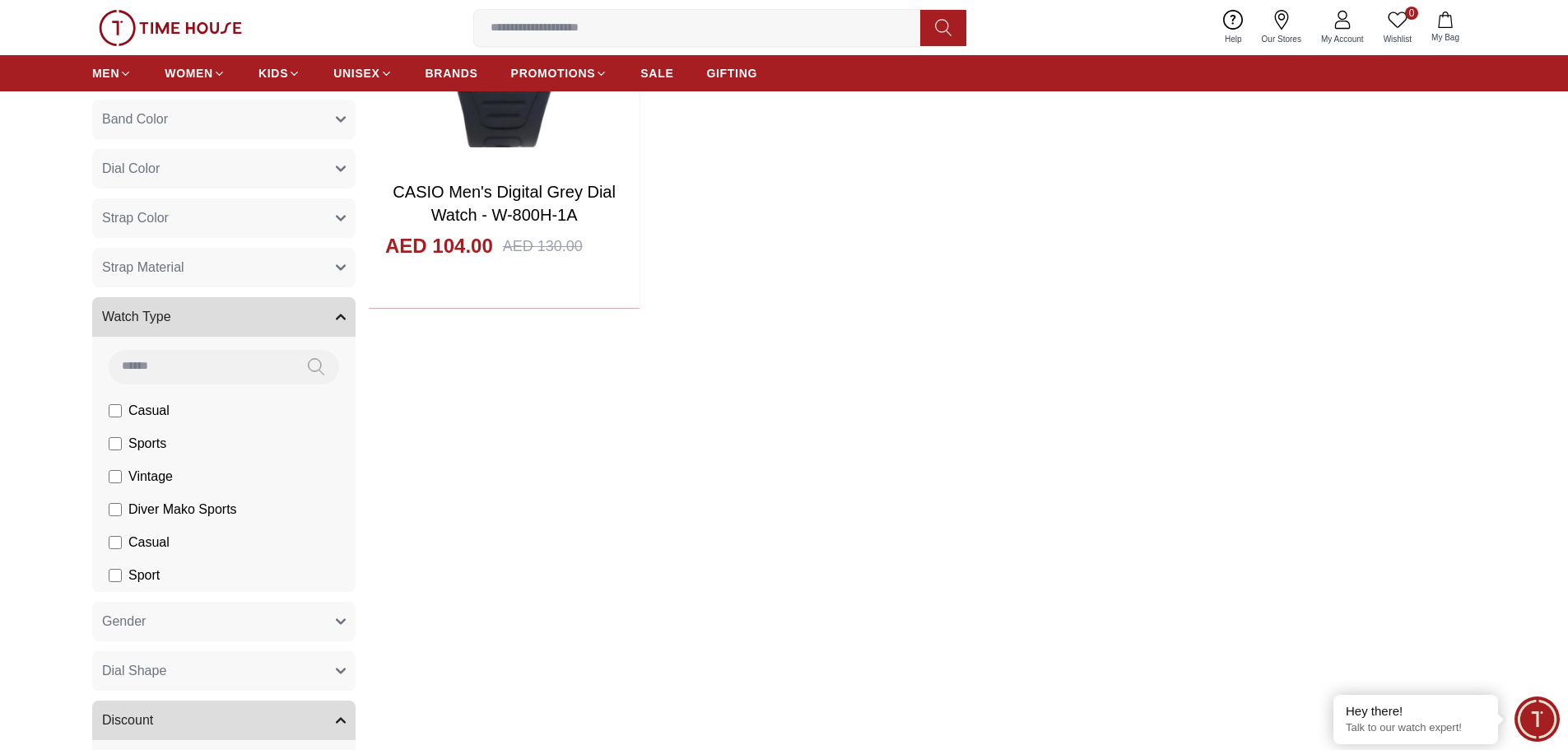 click on "Sport" at bounding box center [0, 0] 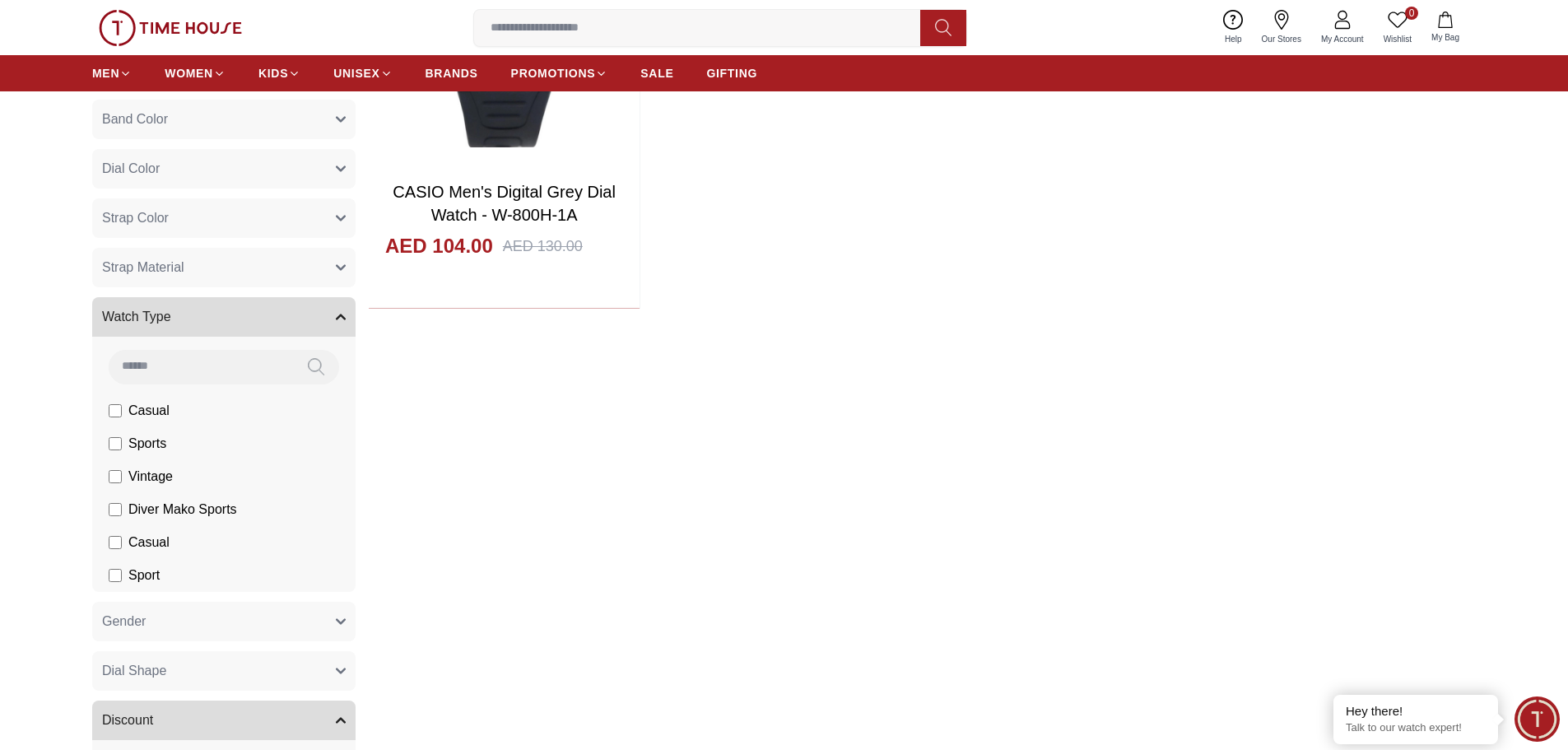 click on "Casual" at bounding box center [0, 0] 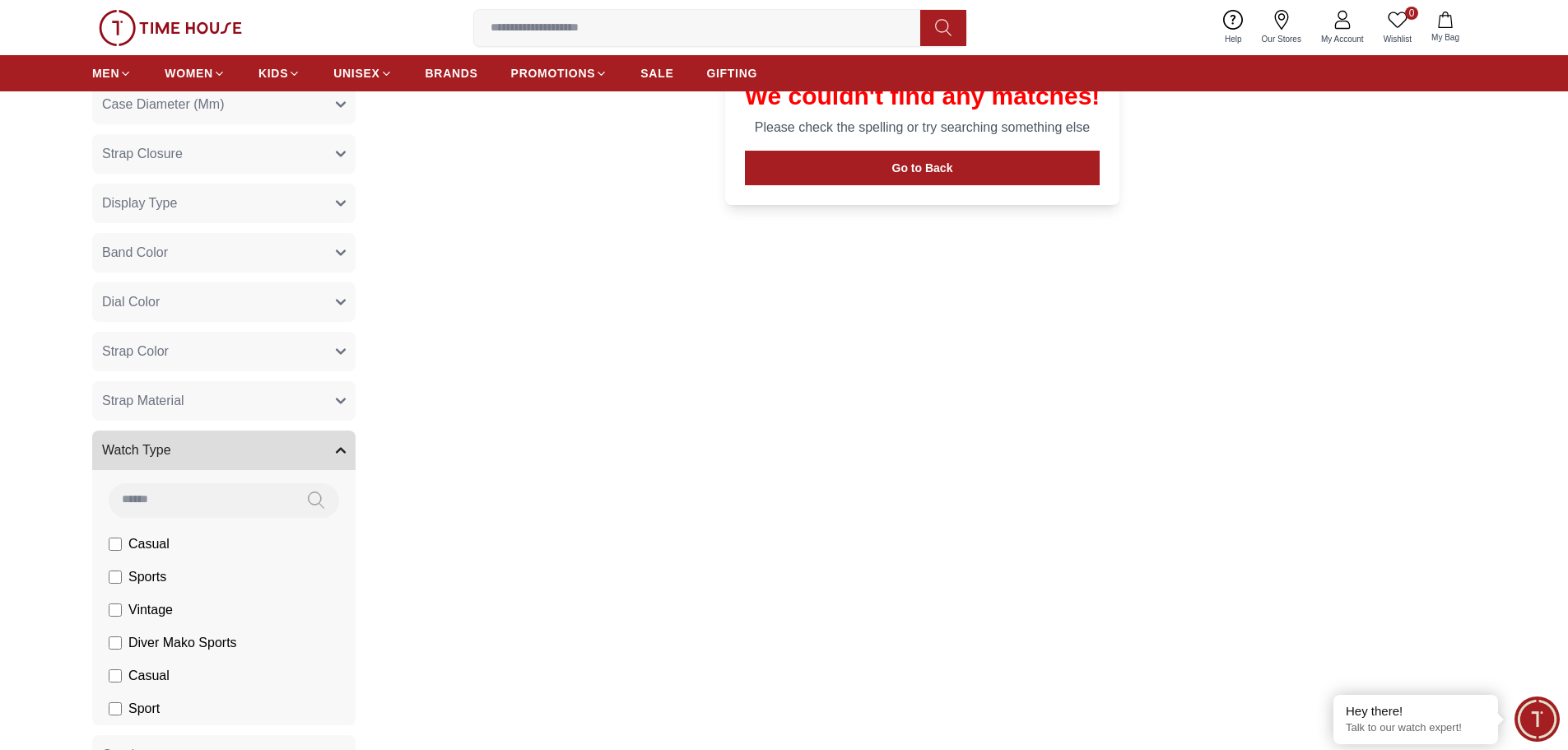 scroll, scrollTop: 1153, scrollLeft: 0, axis: vertical 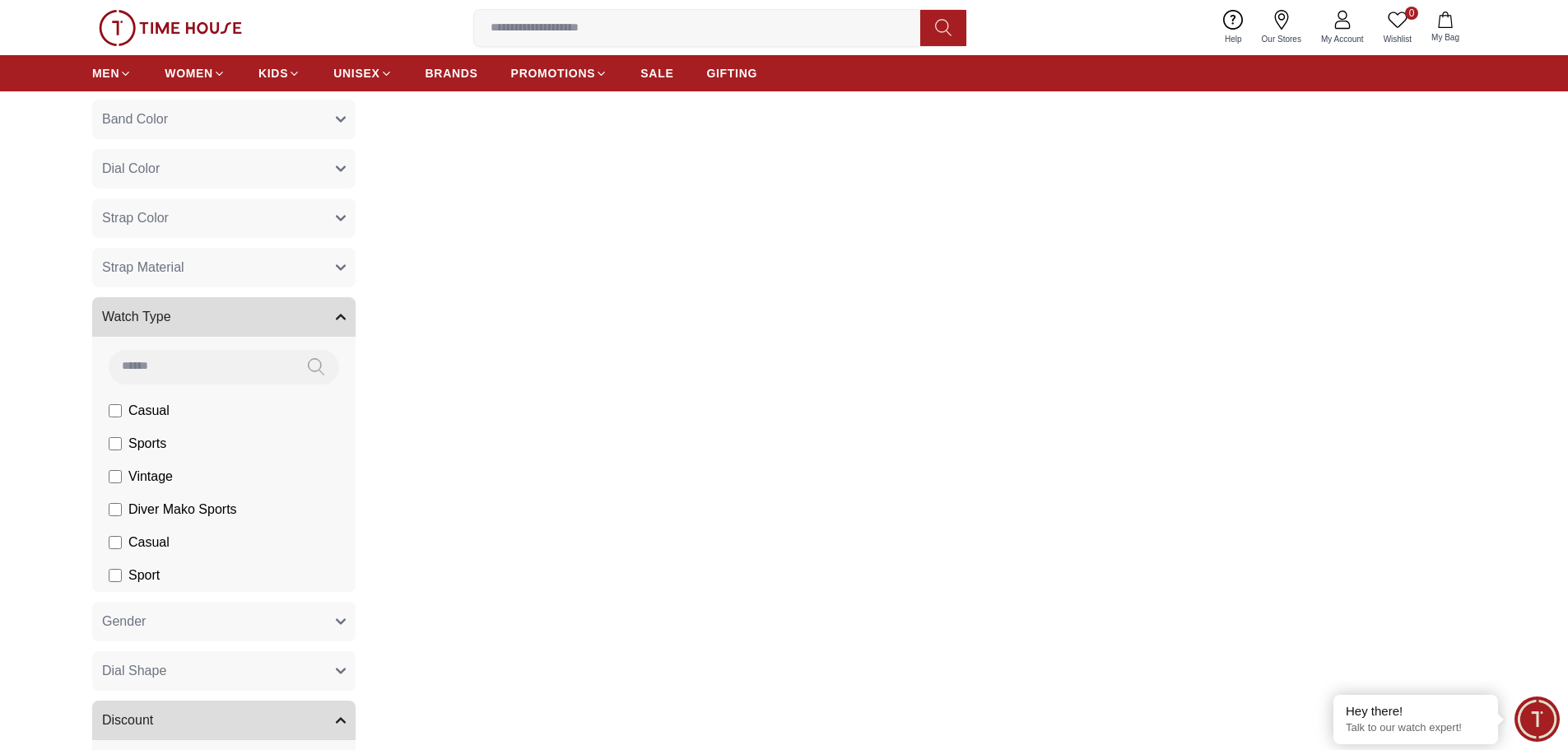 click on "Sport" at bounding box center (0, 0) 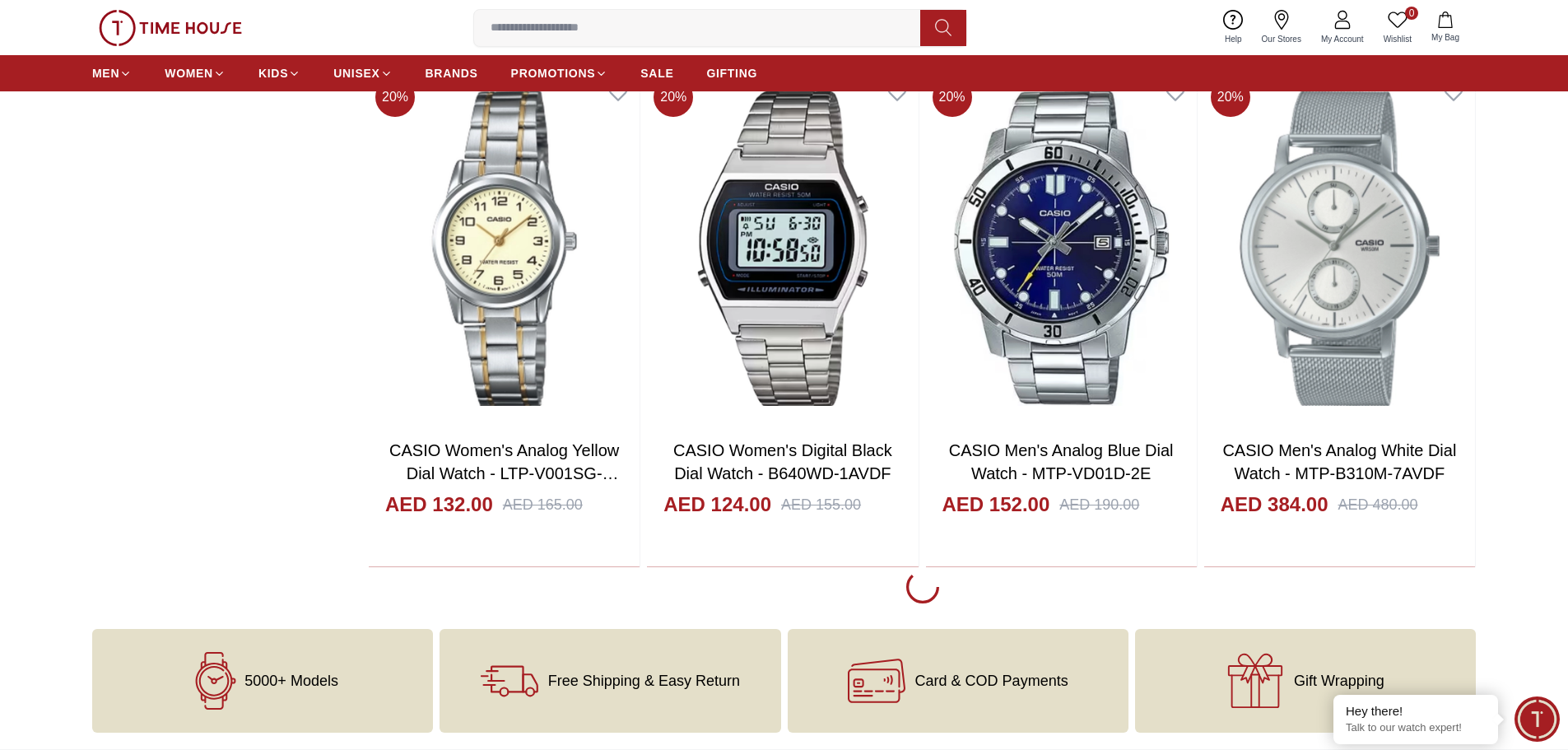 scroll, scrollTop: 3046, scrollLeft: 0, axis: vertical 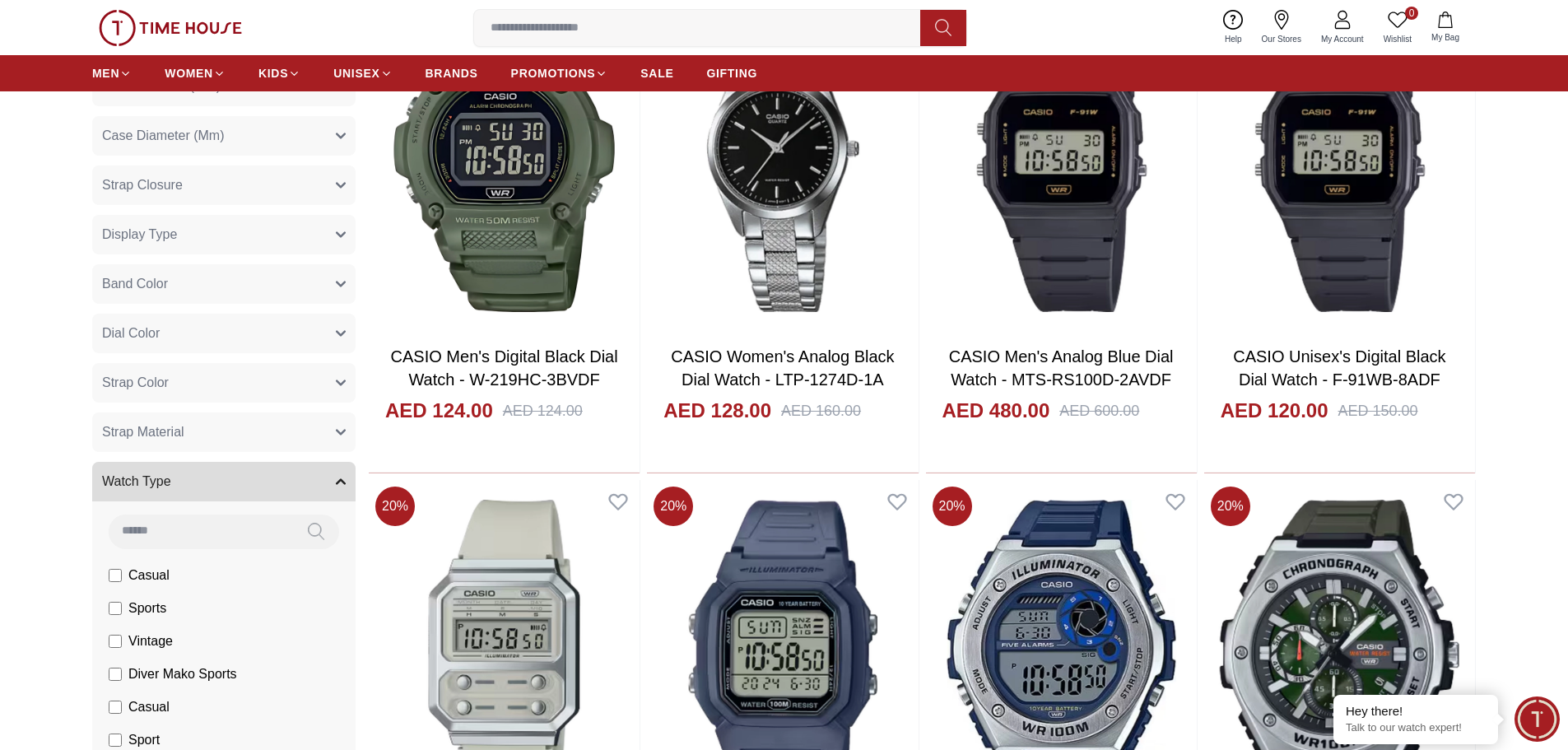 click on "Strap Color" at bounding box center (224, 383) 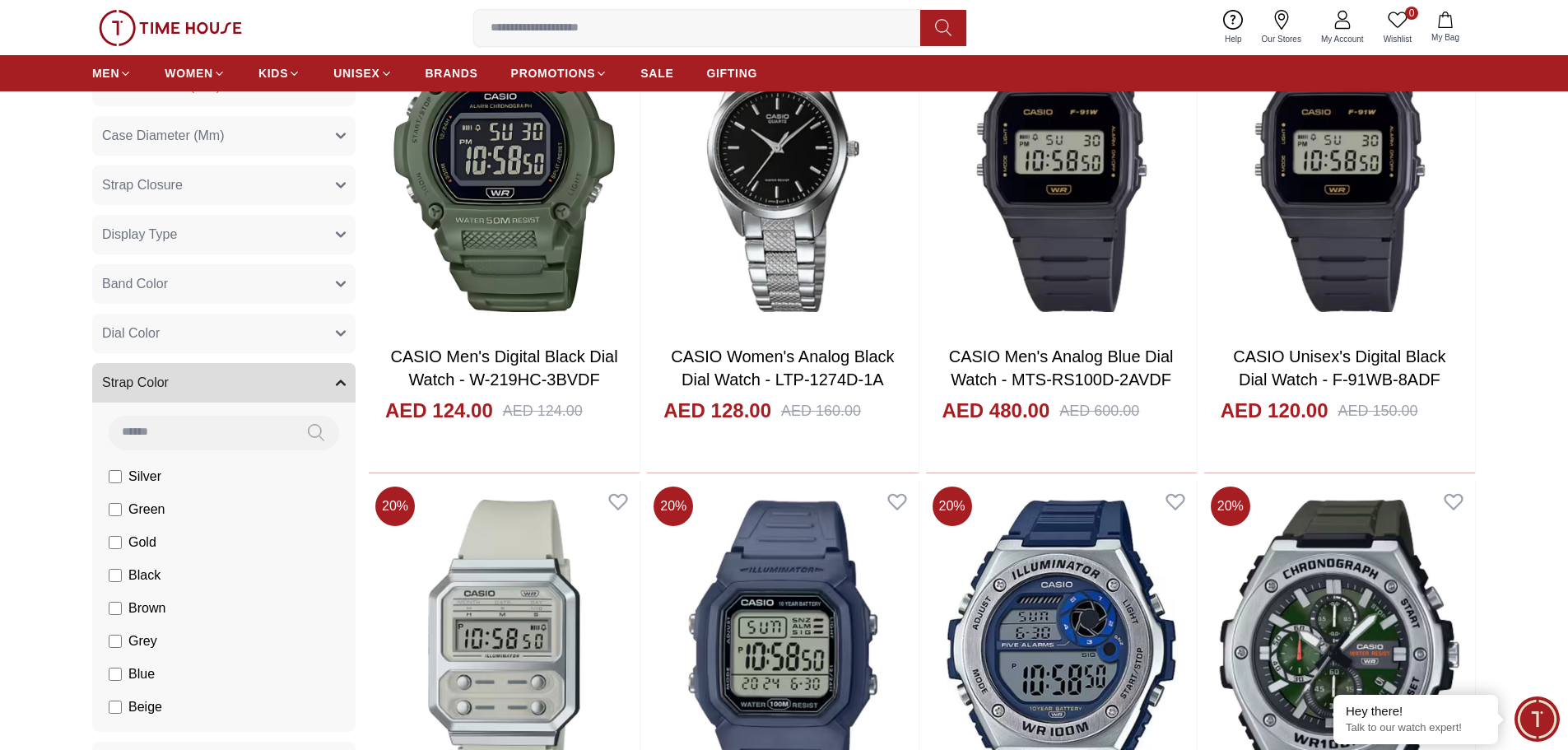 click on "Silver" at bounding box center [0, 0] 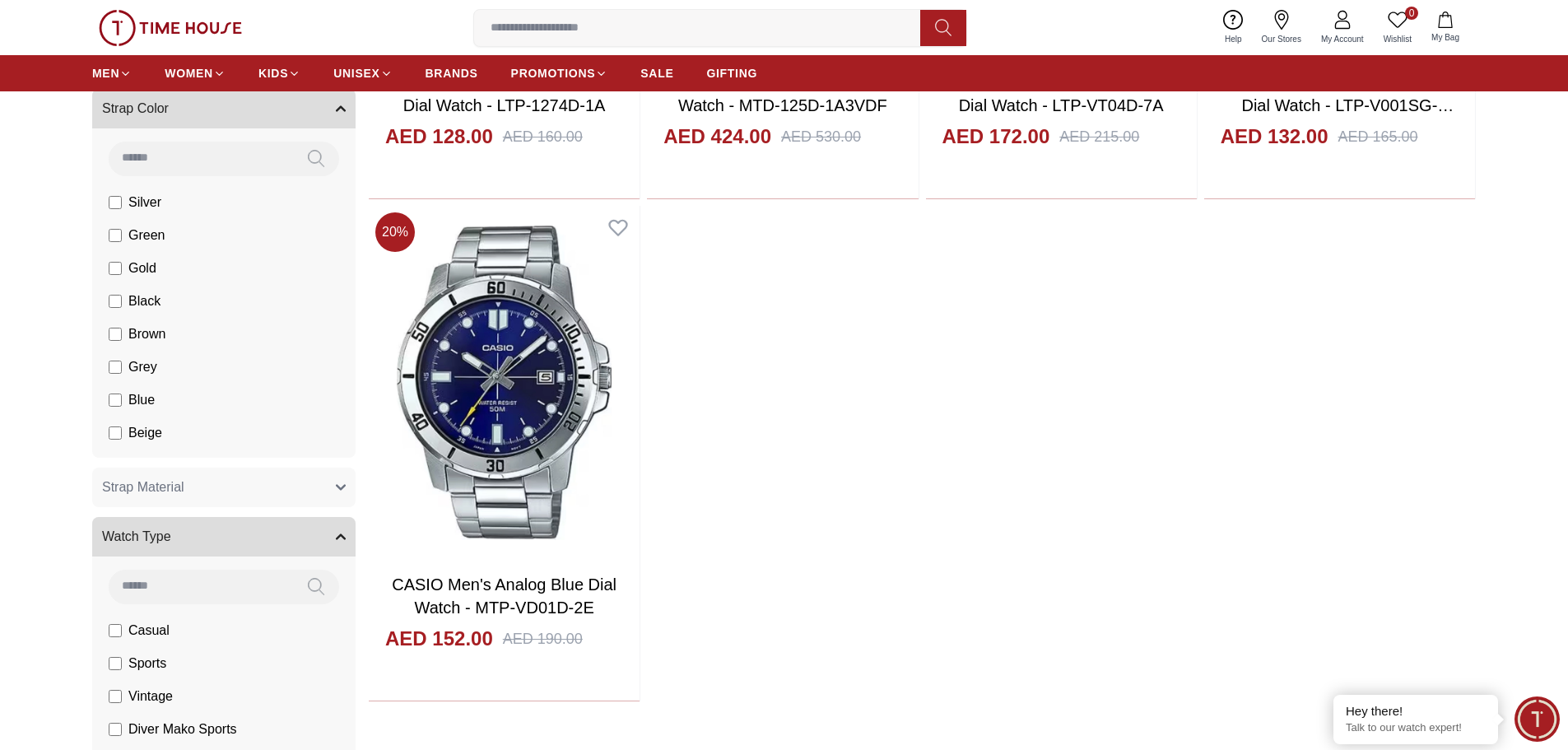 scroll, scrollTop: 1235, scrollLeft: 0, axis: vertical 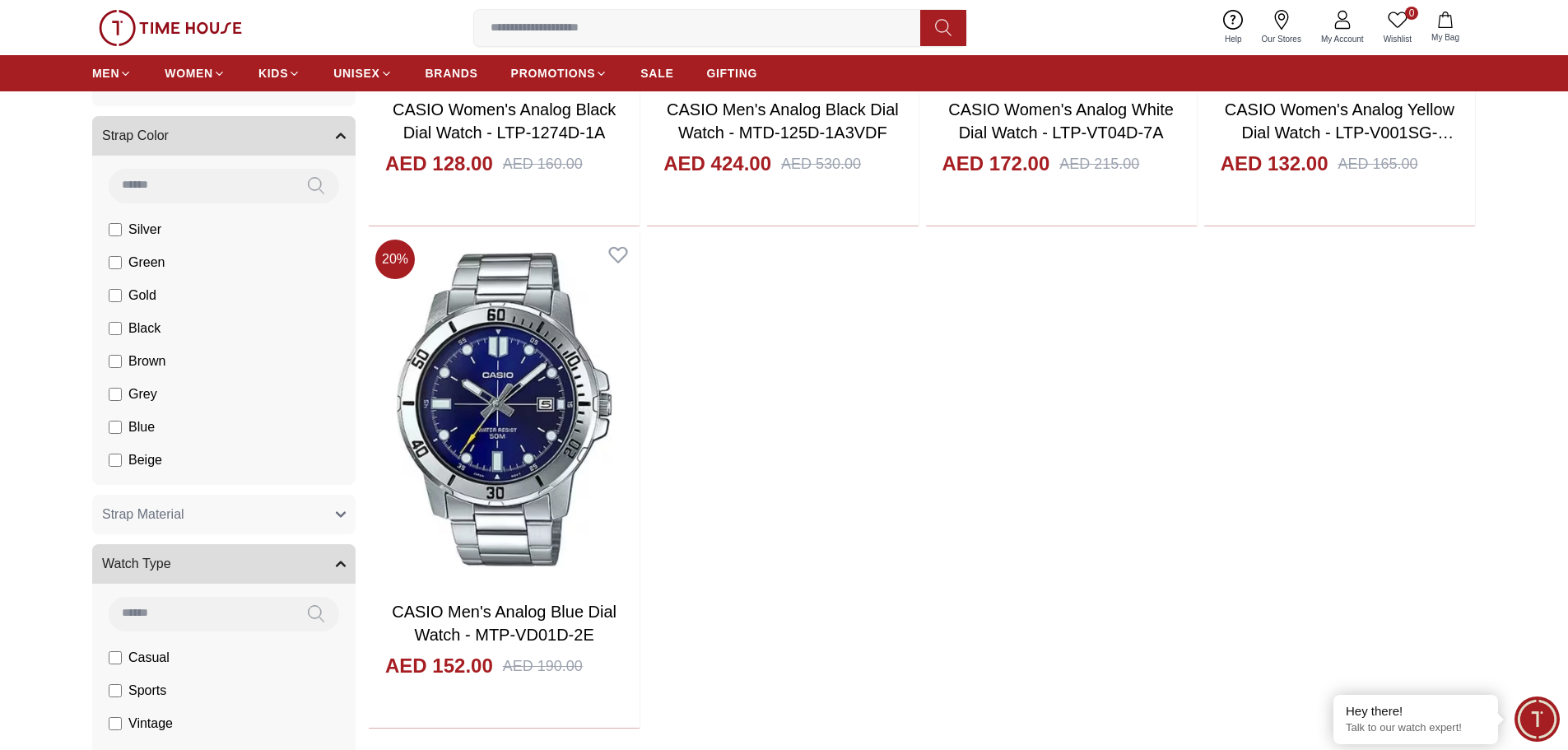 click on "Silver" at bounding box center [0, 0] 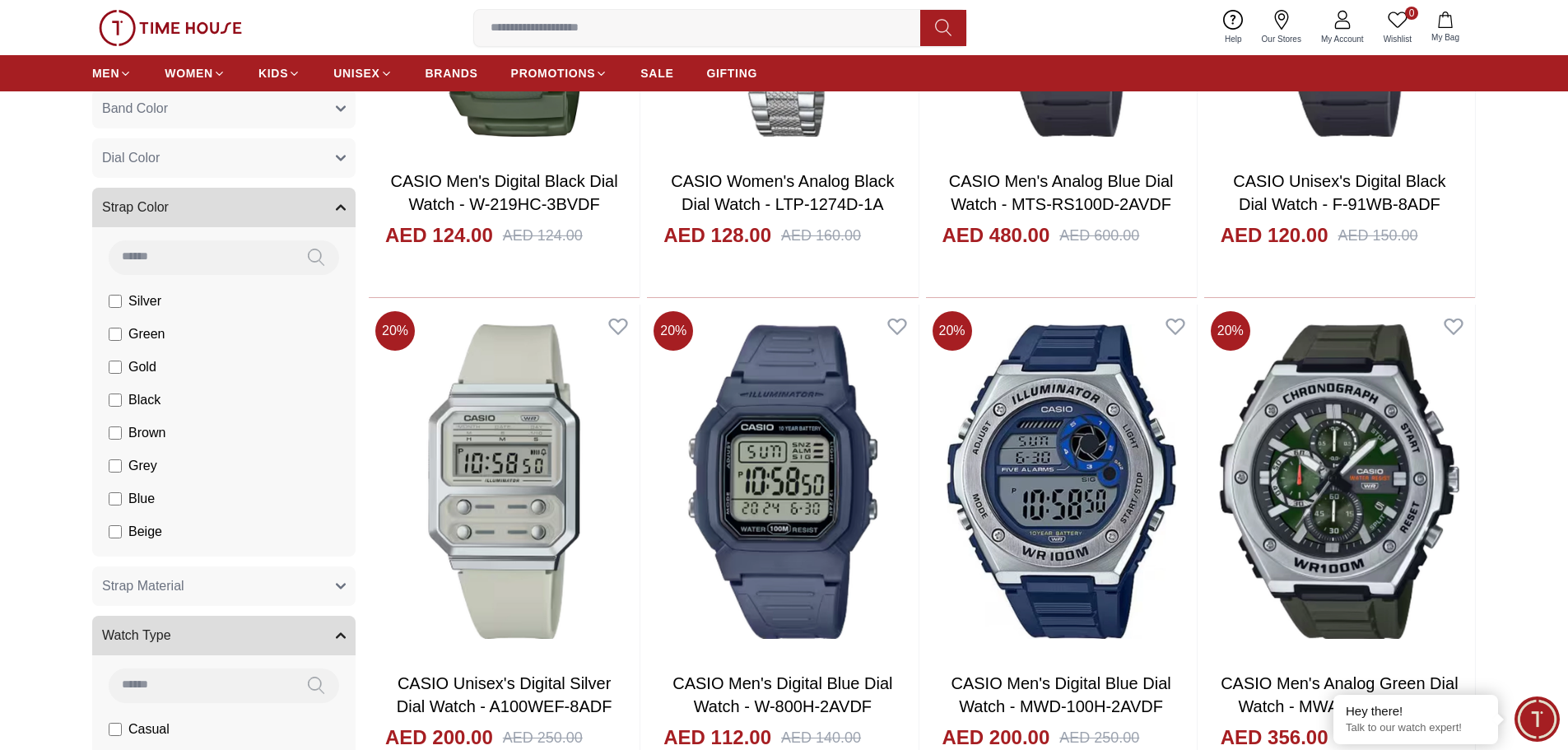 scroll, scrollTop: 988, scrollLeft: 0, axis: vertical 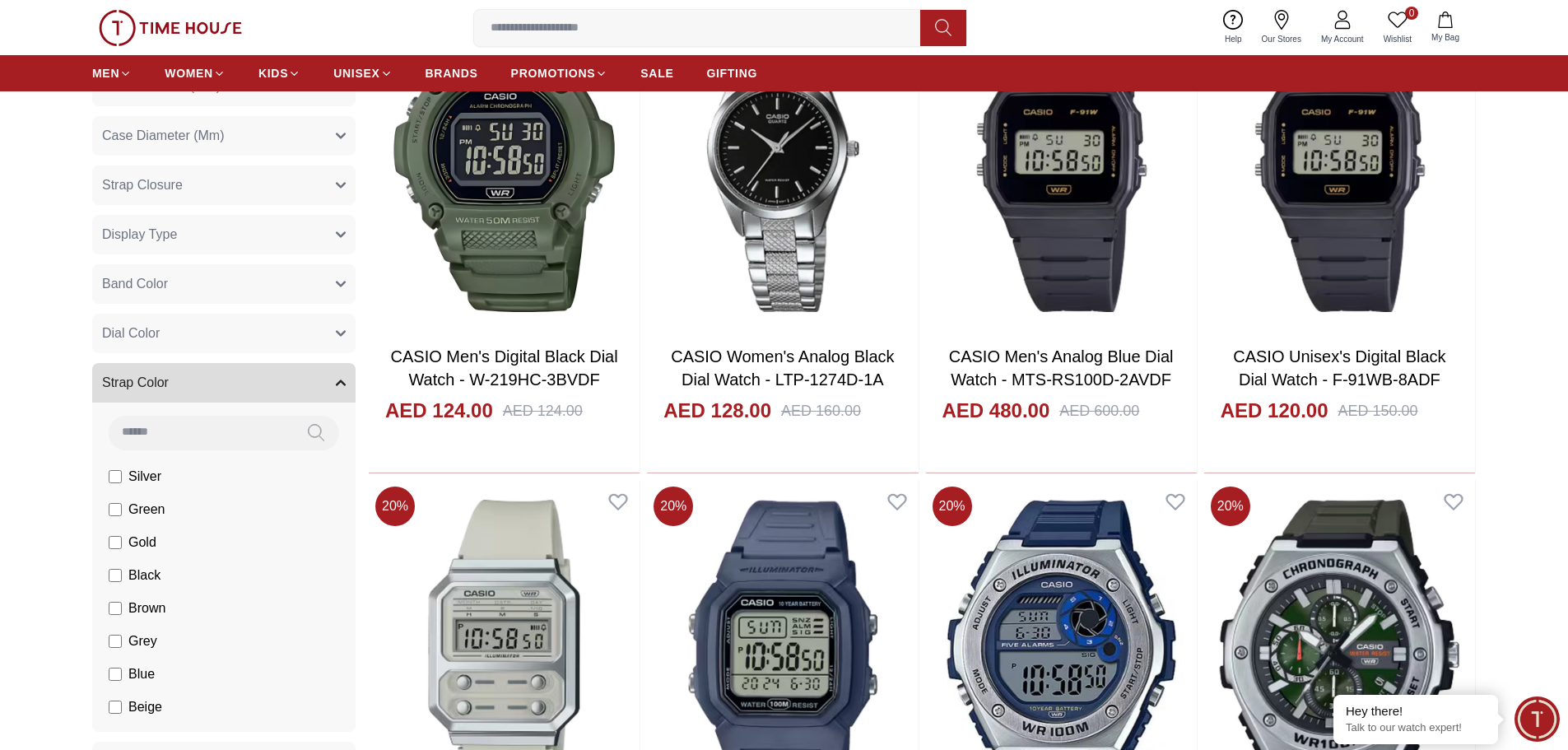 click on "Strap Color" at bounding box center (224, 383) 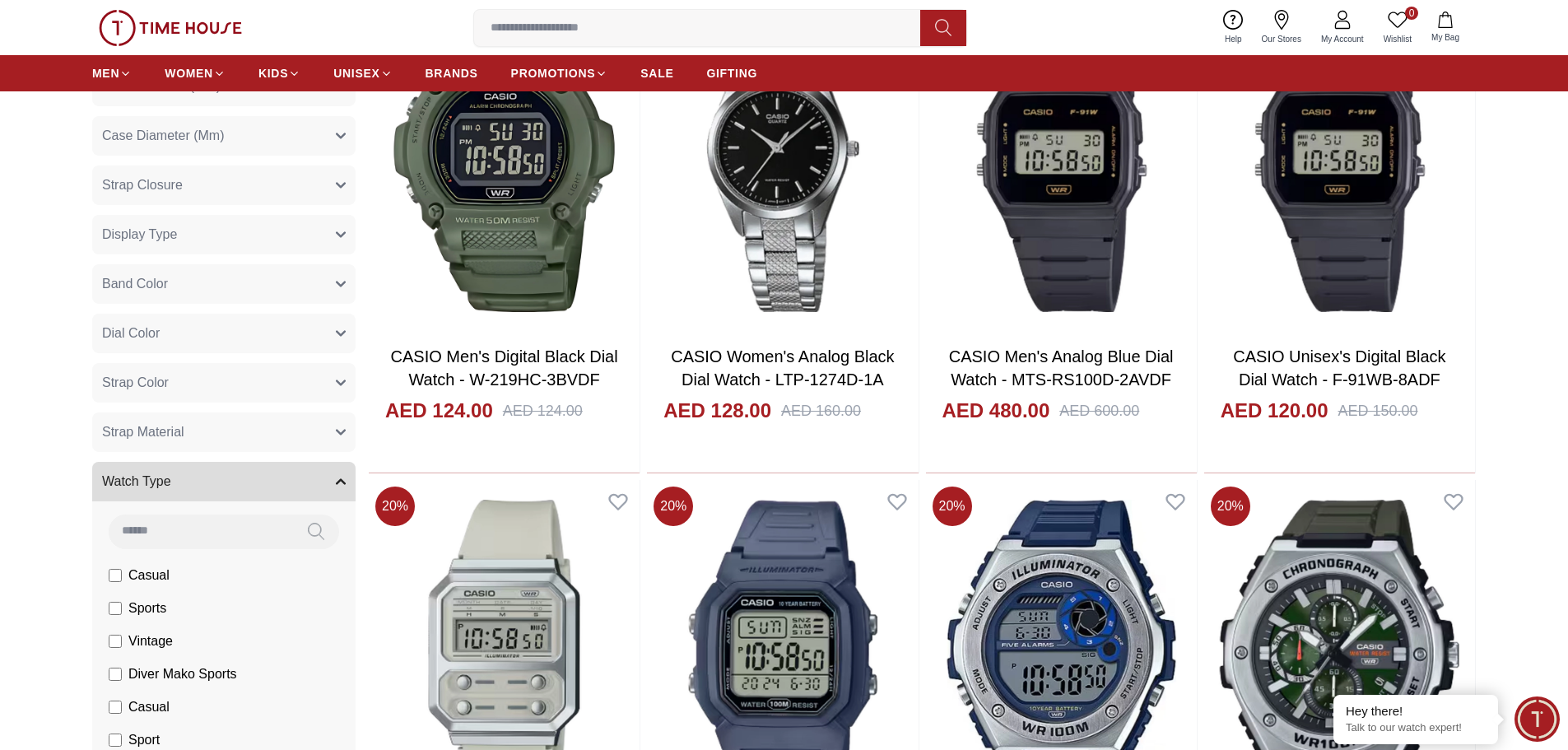 click on "Strap Material" at bounding box center [224, 432] 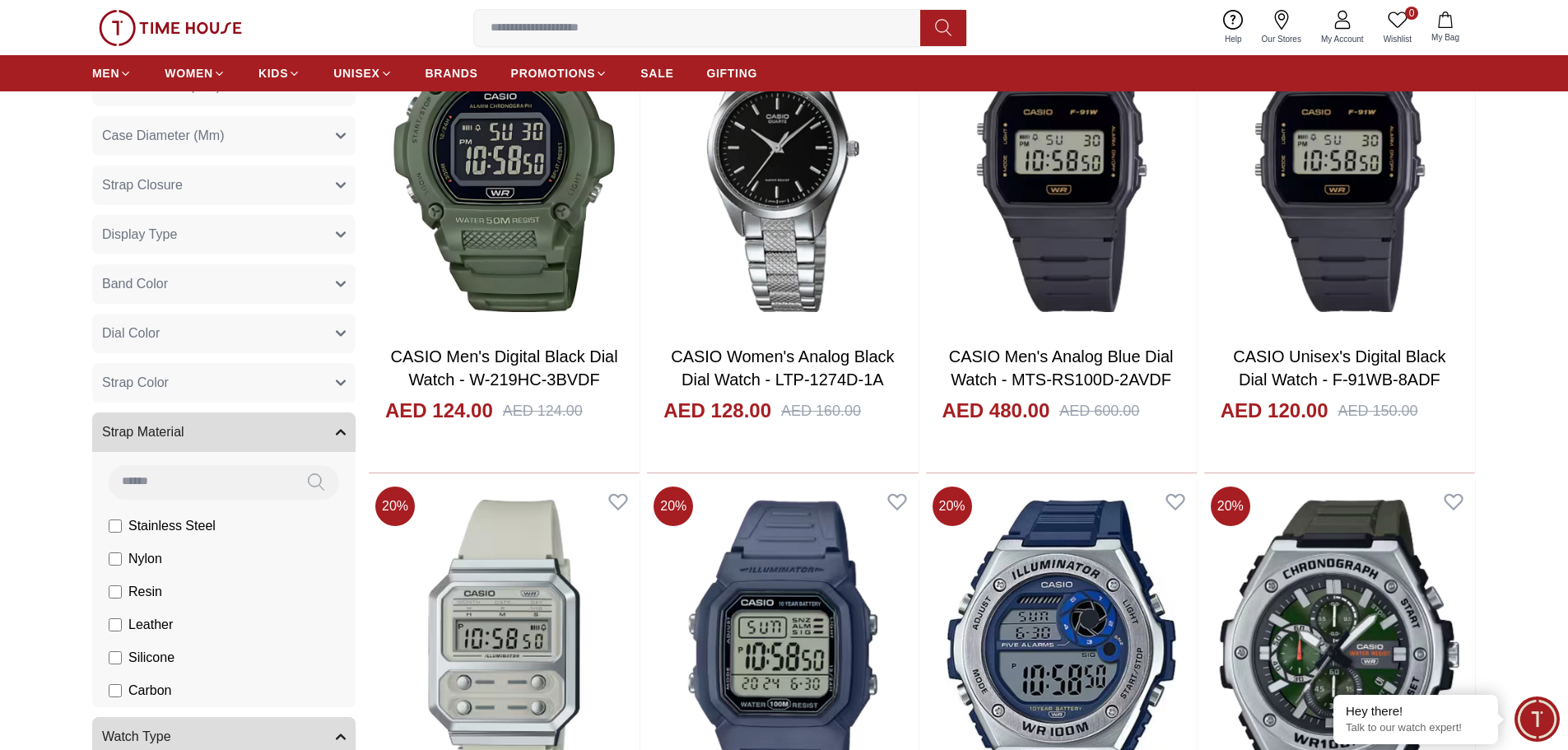 click on "Stainless Steel" at bounding box center (0, 0) 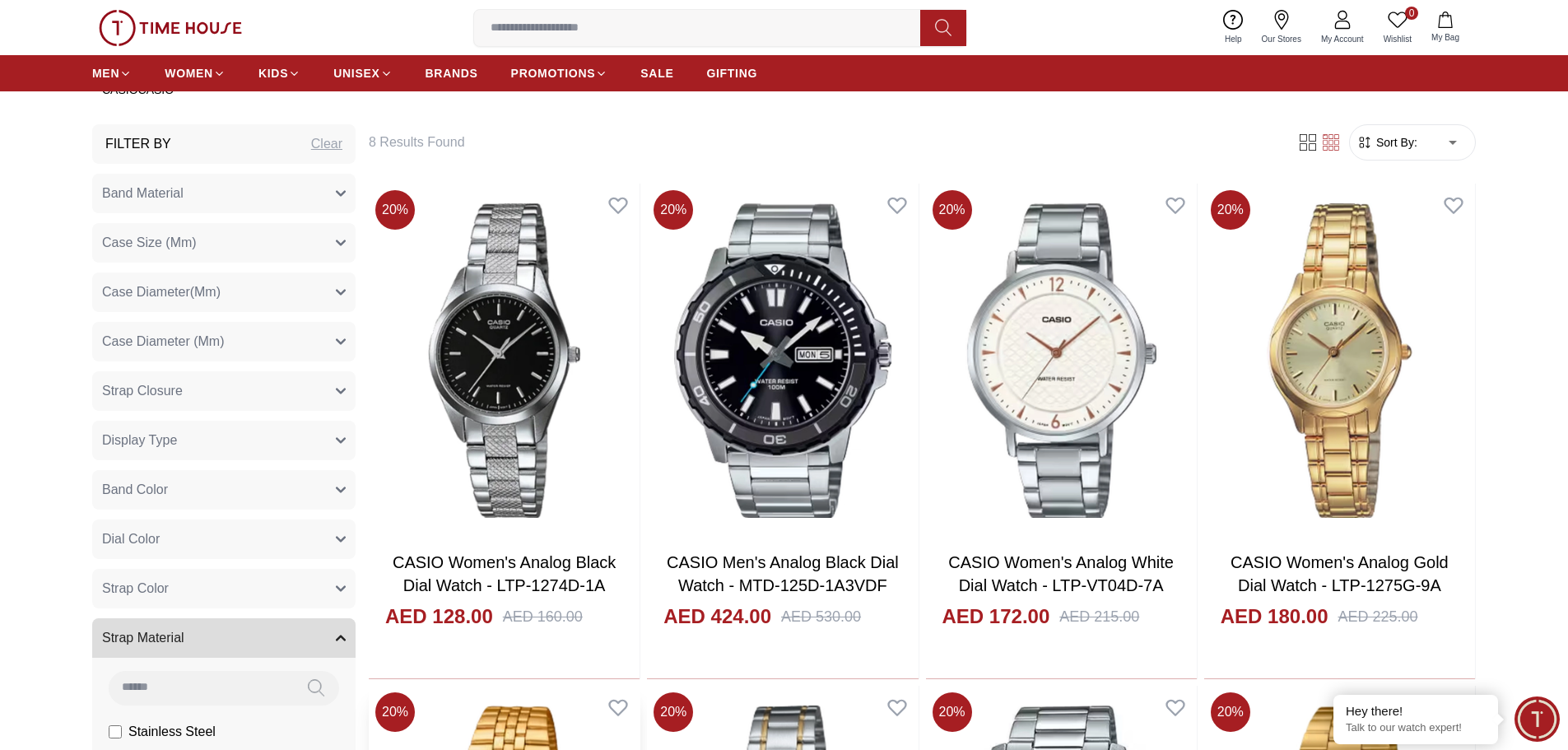 scroll, scrollTop: 988, scrollLeft: 0, axis: vertical 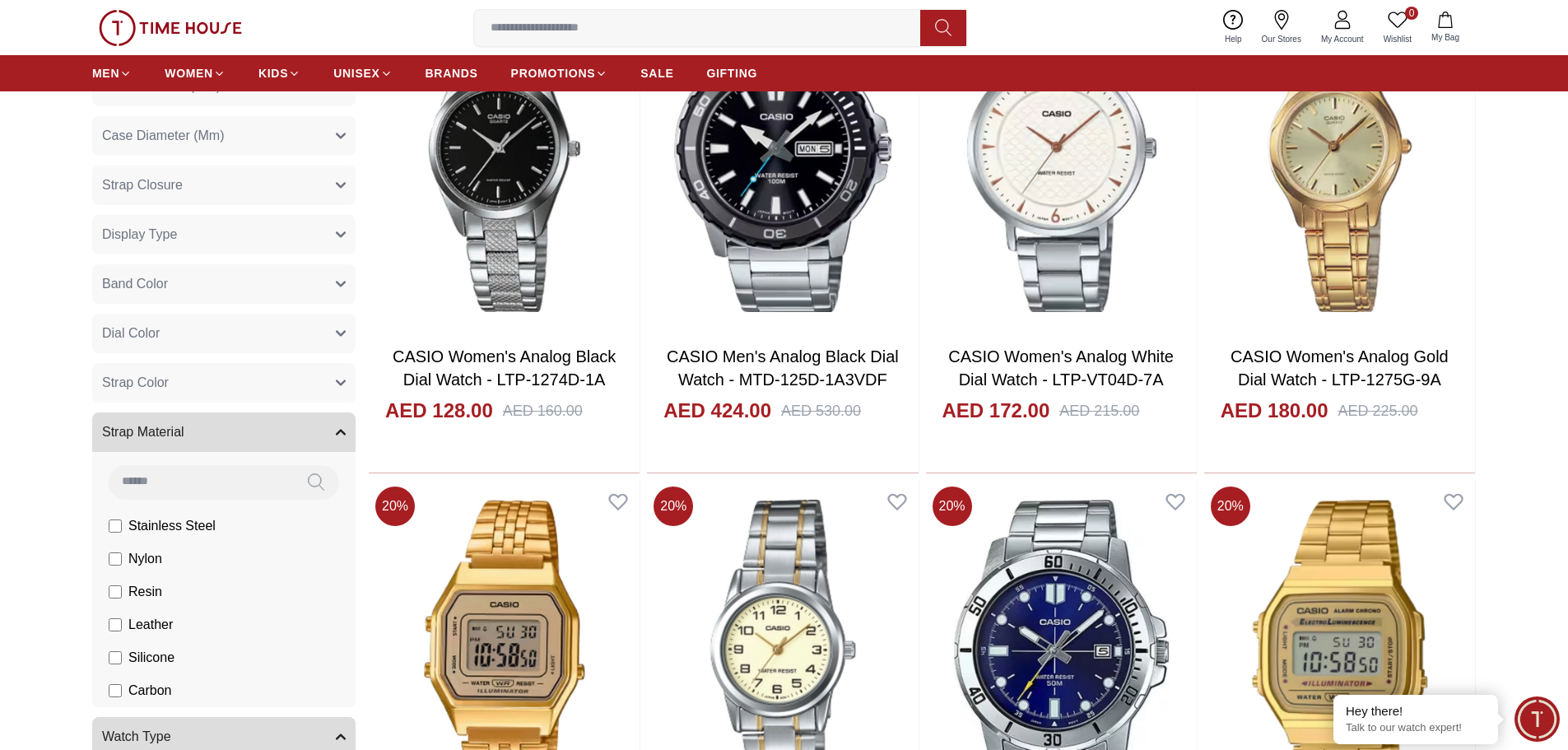 click on "Stainless Steel" at bounding box center (0, 0) 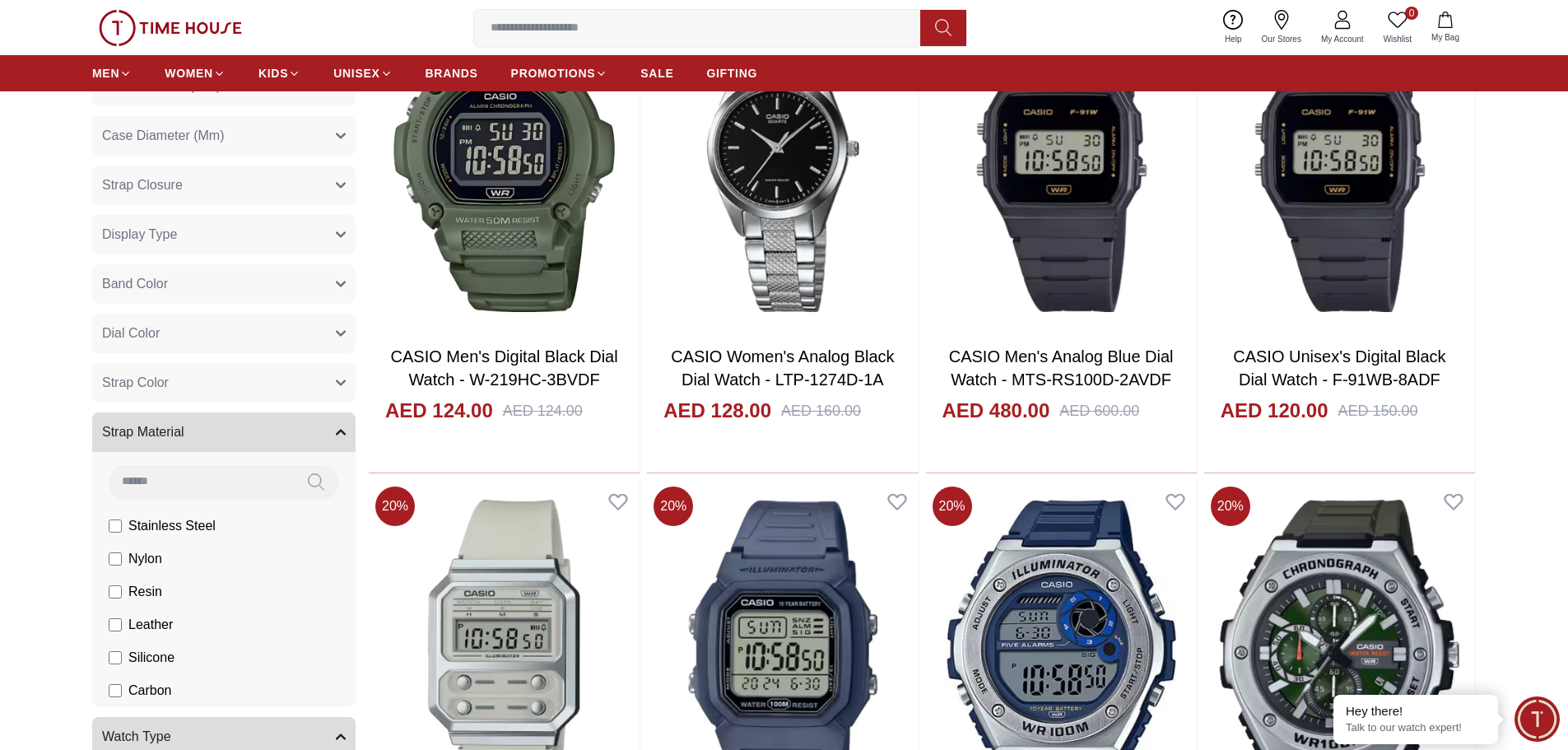 click on "Strap Material" at bounding box center (224, 432) 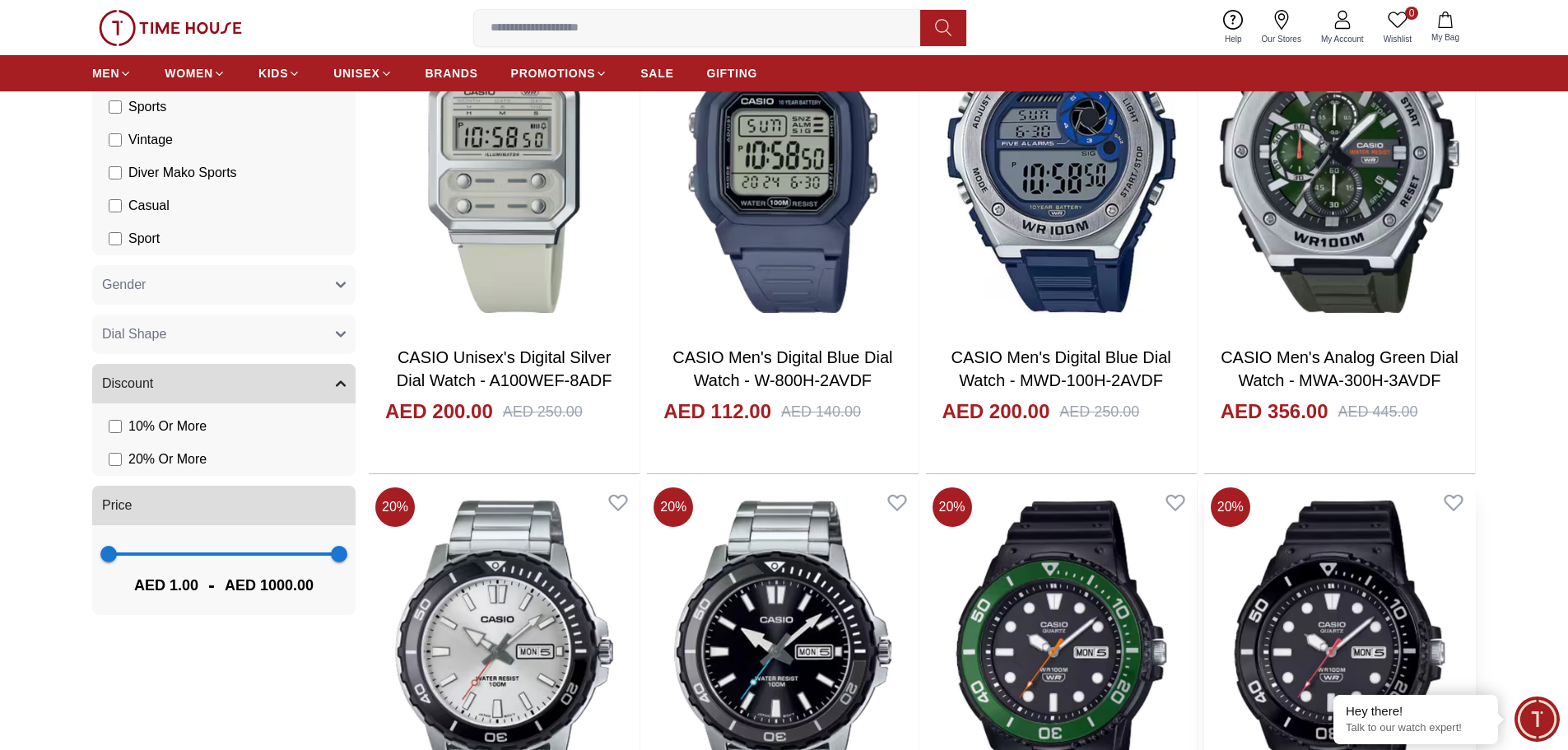 scroll, scrollTop: 1647, scrollLeft: 0, axis: vertical 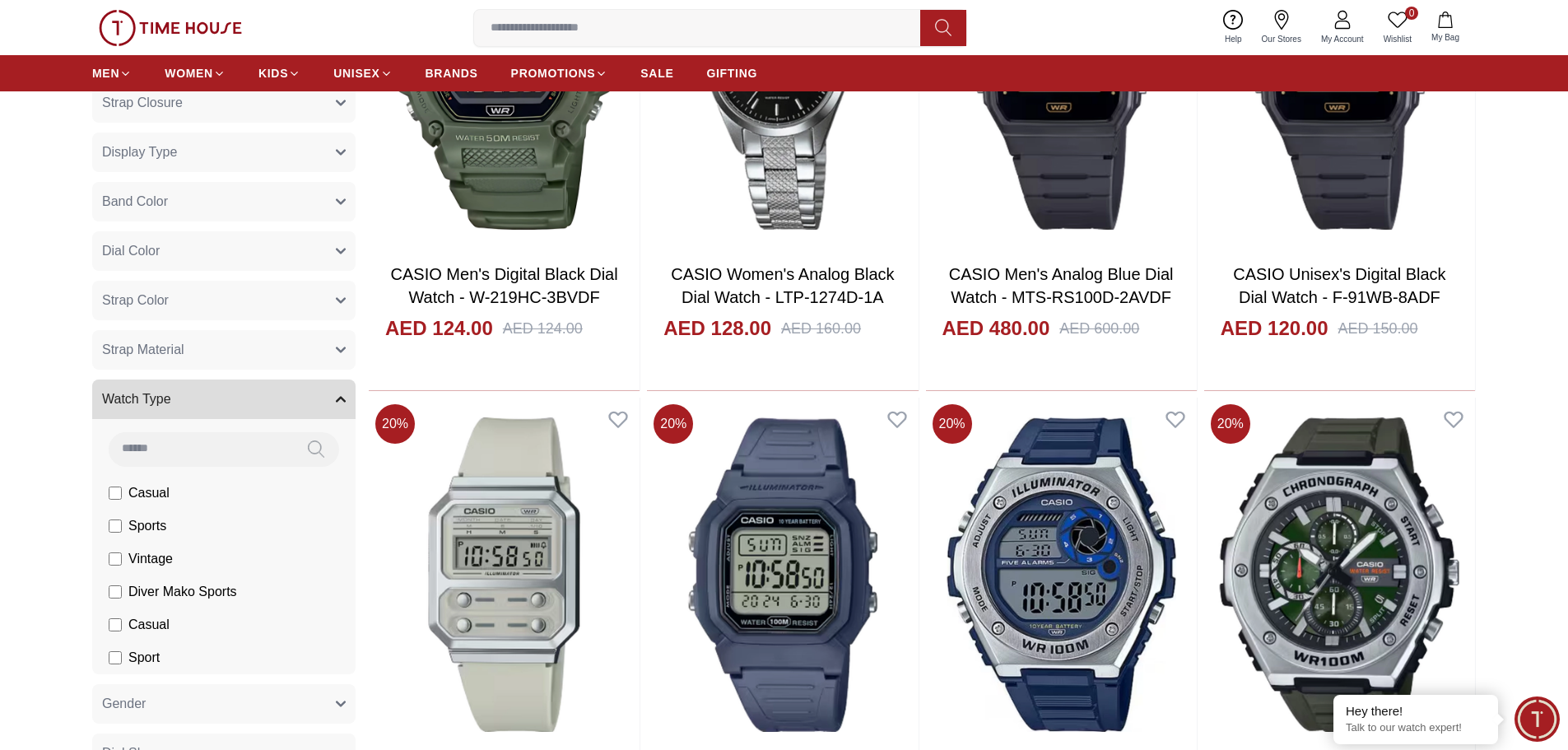 click on "Watch Type" at bounding box center (224, 399) 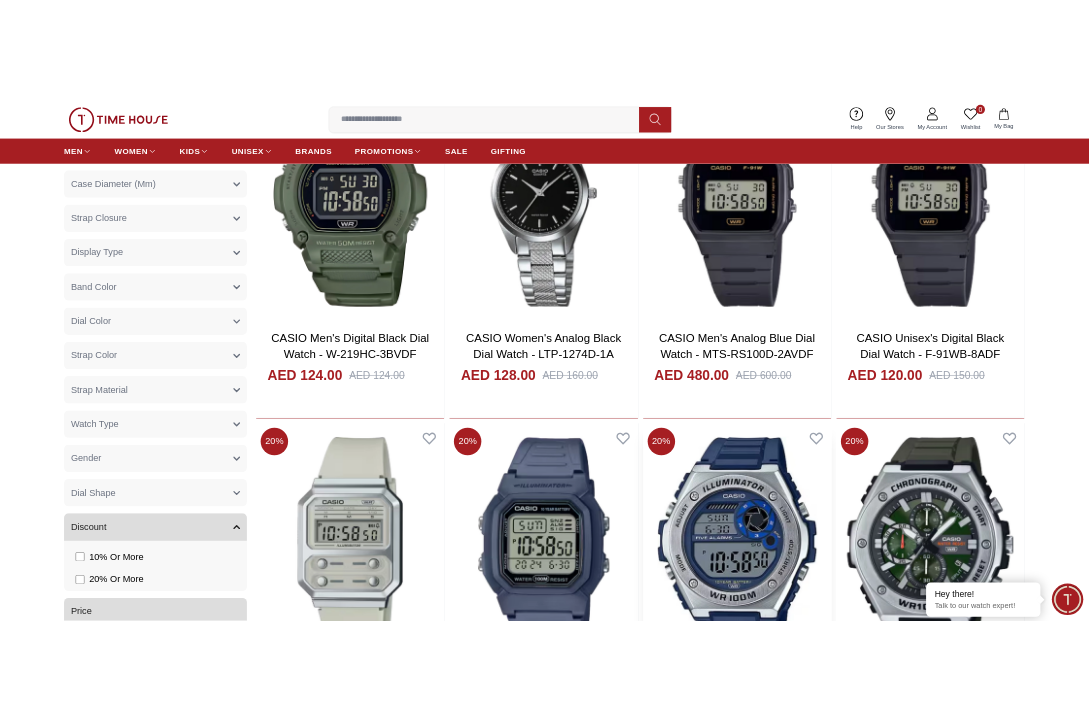 scroll, scrollTop: 1500, scrollLeft: 0, axis: vertical 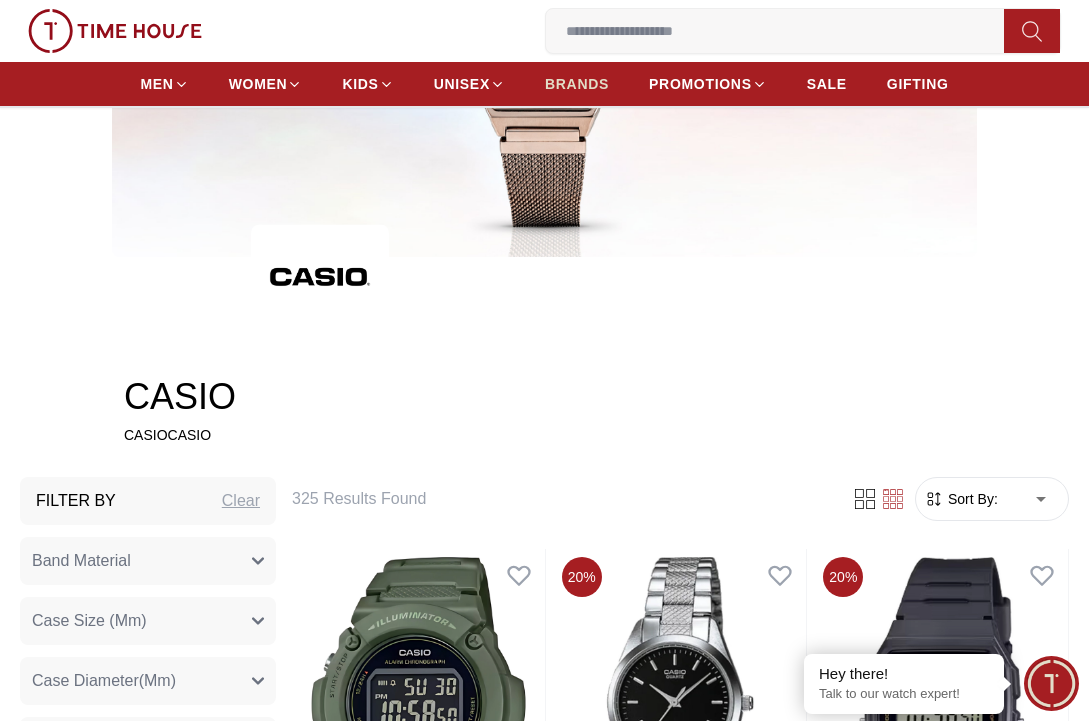click on "BRANDS" at bounding box center [577, 84] 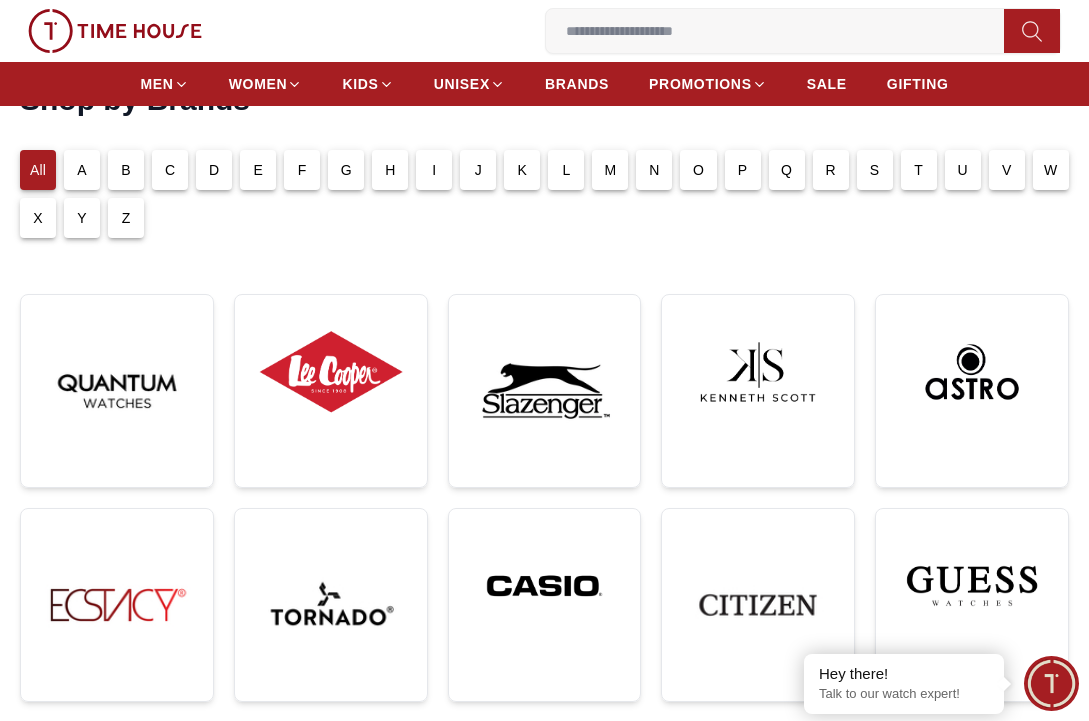 scroll, scrollTop: 400, scrollLeft: 0, axis: vertical 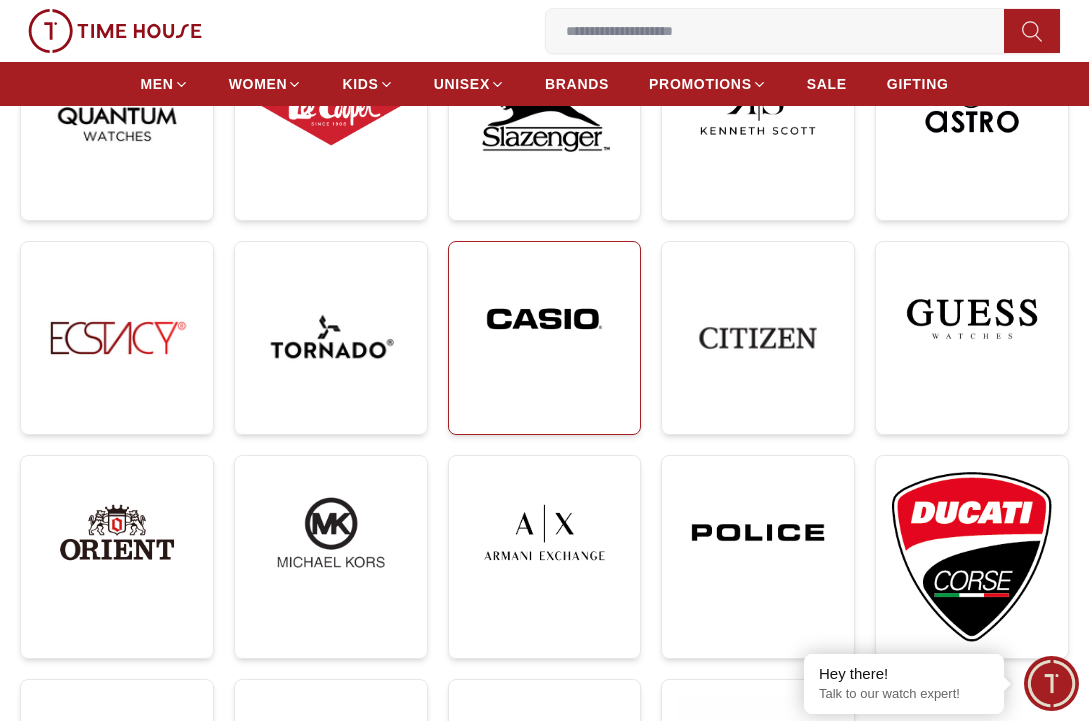 click at bounding box center [545, 319] 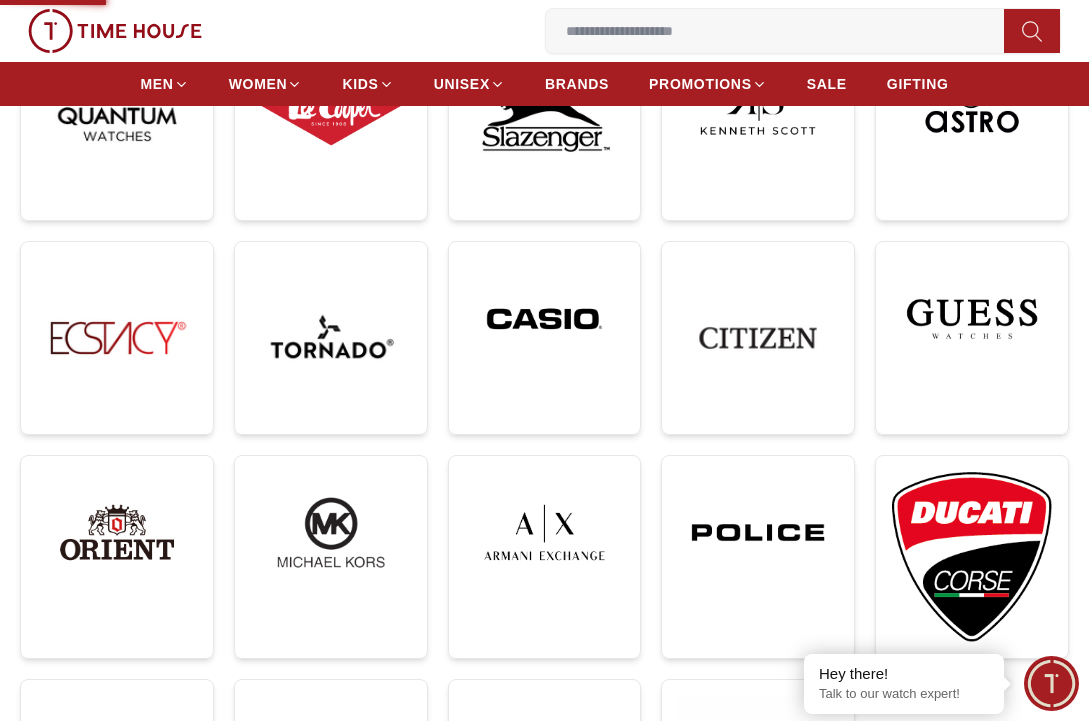 scroll, scrollTop: 0, scrollLeft: 0, axis: both 